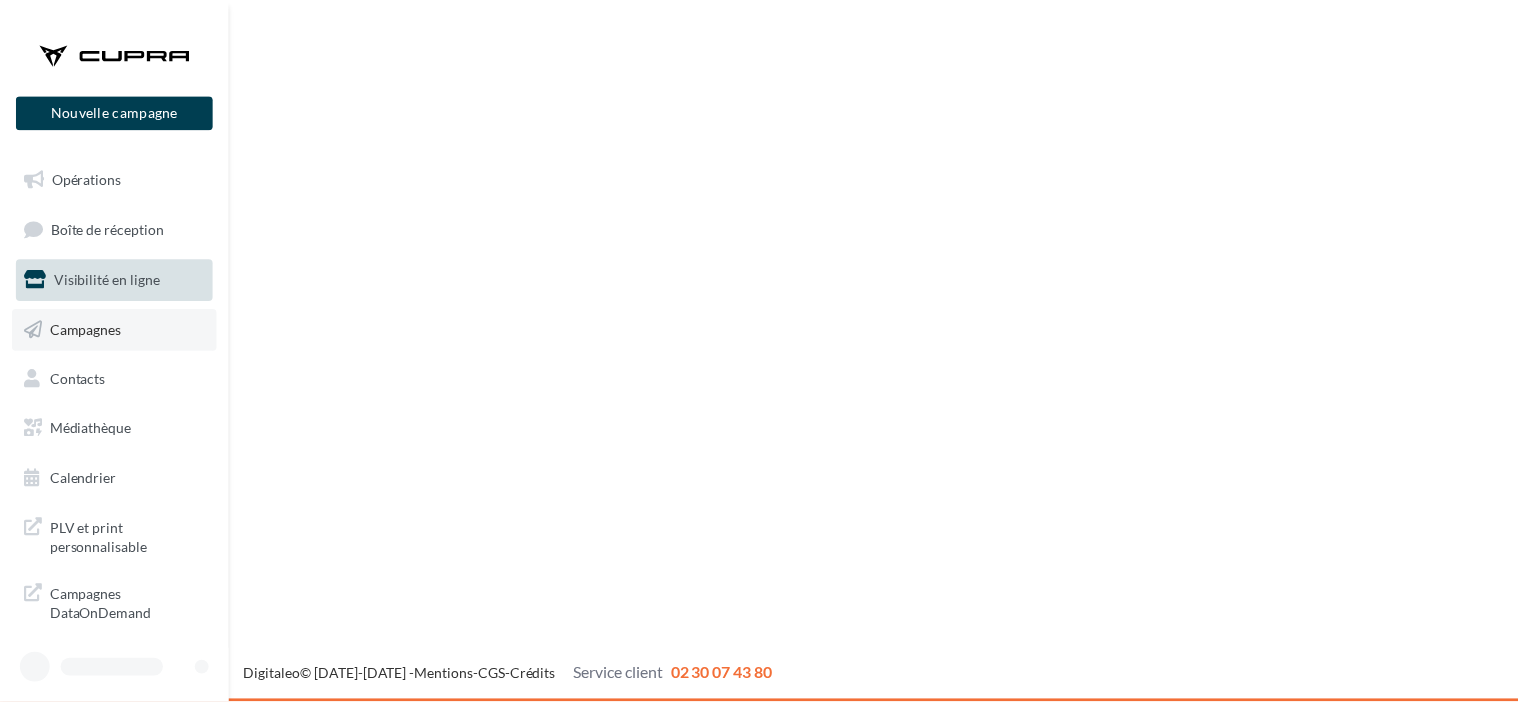 scroll, scrollTop: 0, scrollLeft: 0, axis: both 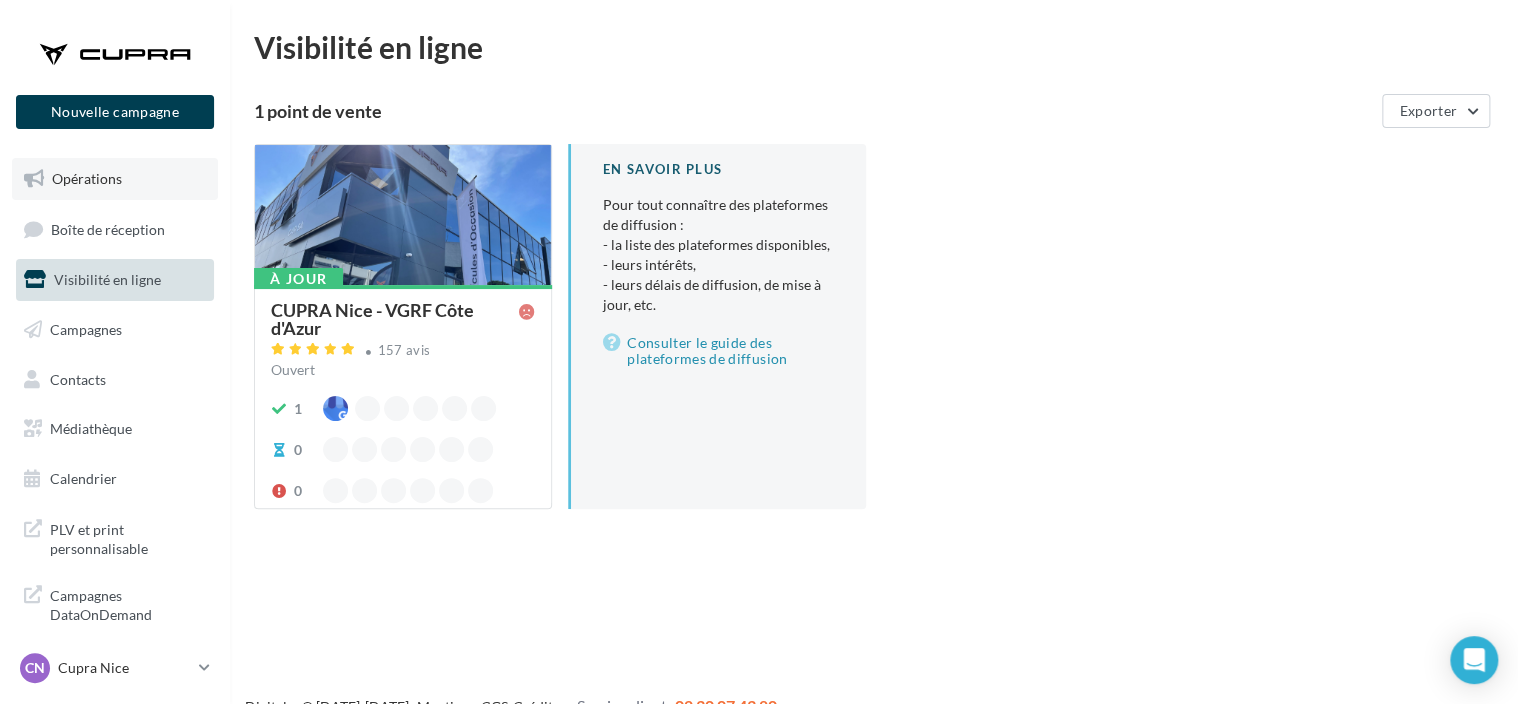click on "Opérations" at bounding box center [87, 178] 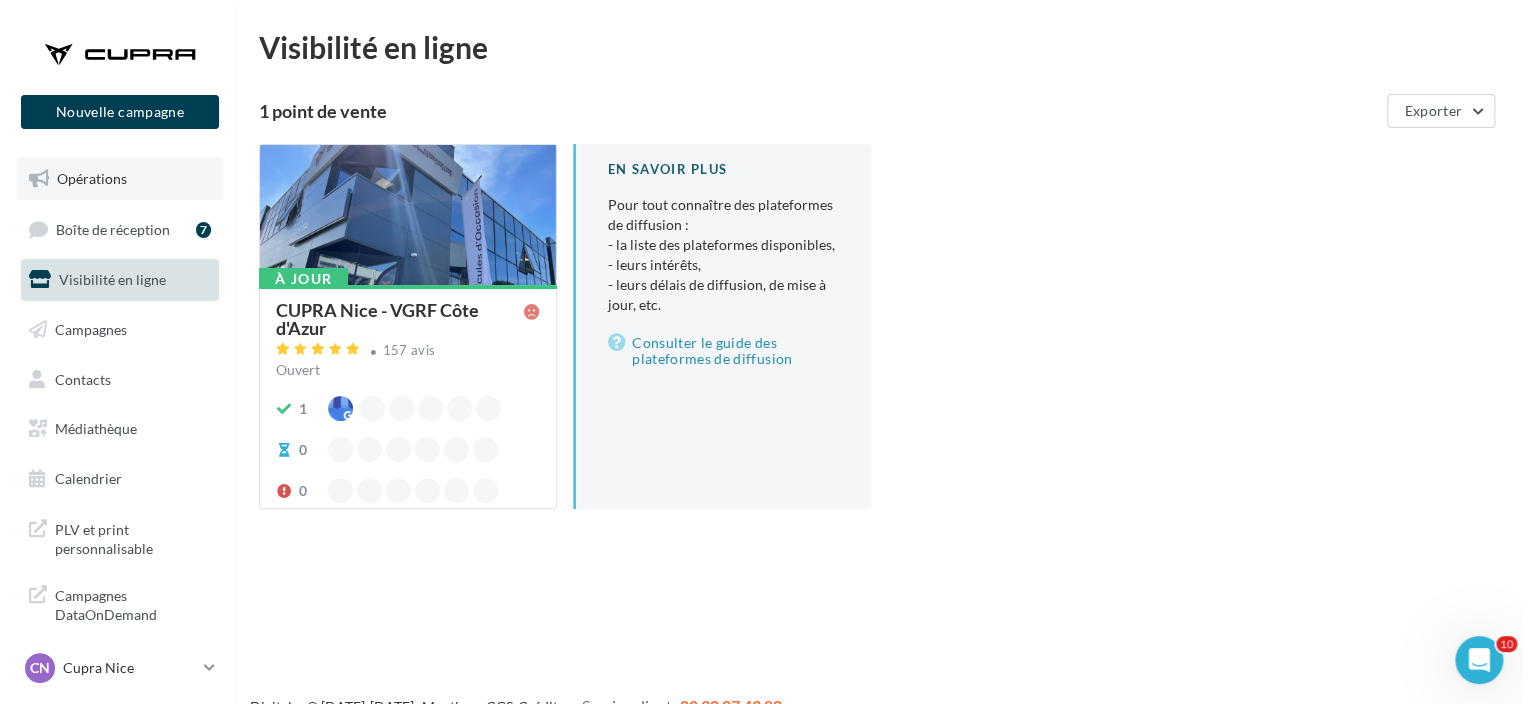 scroll, scrollTop: 0, scrollLeft: 0, axis: both 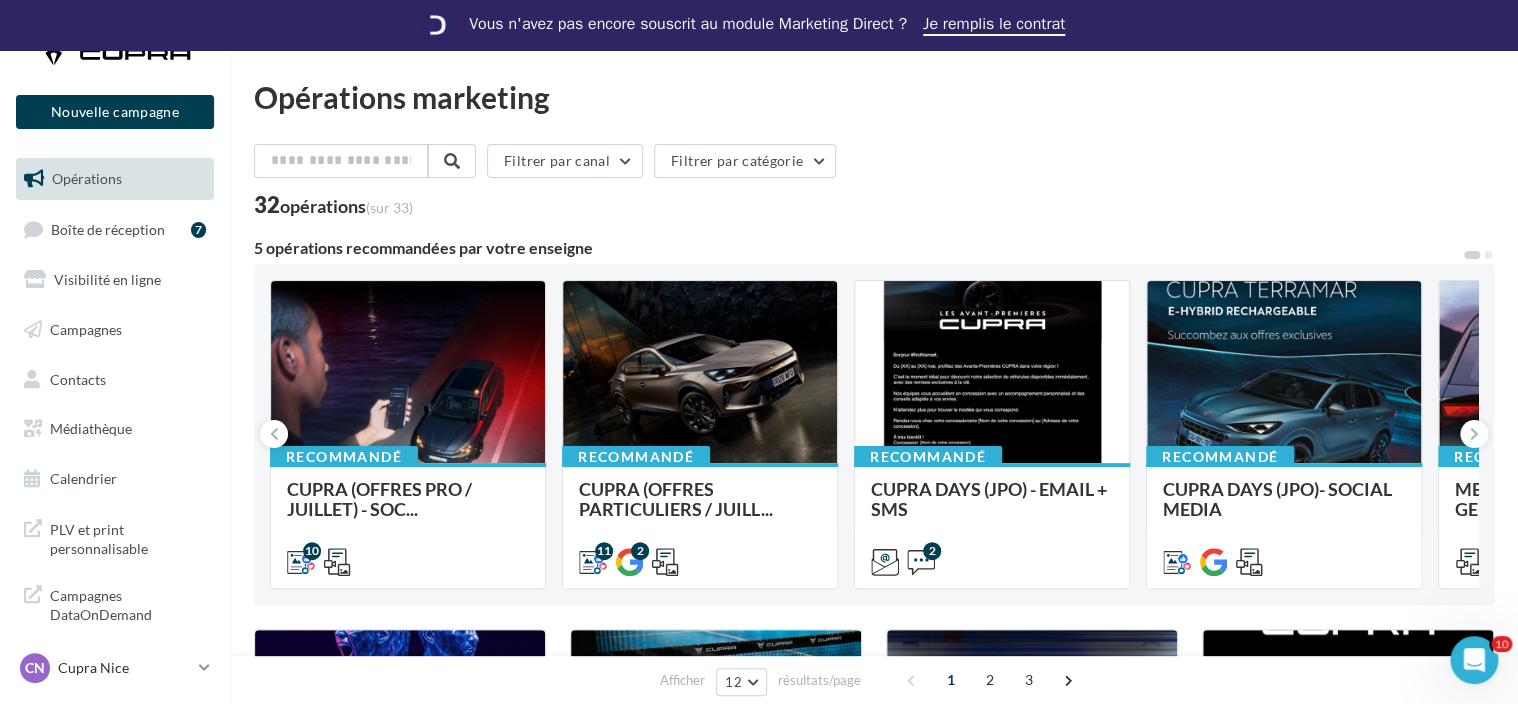 click on "Opérations marketing
Filtrer par canal         Filtrer par catégorie
32
opérations
(sur 33)
5 opérations recommandées par votre enseigne
Recommandé         CUPRA (OFFRES PRO / JUILLET) - SOC...                    10                            Recommandé         CUPRA (OFFRES PARTICULIERS / JUILL...                    11         2                            Recommandé          CUPRA DAYS  (JPO) - EMAIL + SMS        Objectif email  :
Annonce des CUPRA DAYS de votre concession.
> Envoi à S -2.
Personnalisation automatique EMAIL :
Le prénom du destinataire sera automatiquem...                     2                      Recommandé          CUPRA DAYS  (JPO)- SOCIAL MEDIA                                                       Recommandé         MENTIONS LEGALES OFFRES GENERIQUES..." at bounding box center (874, 891) 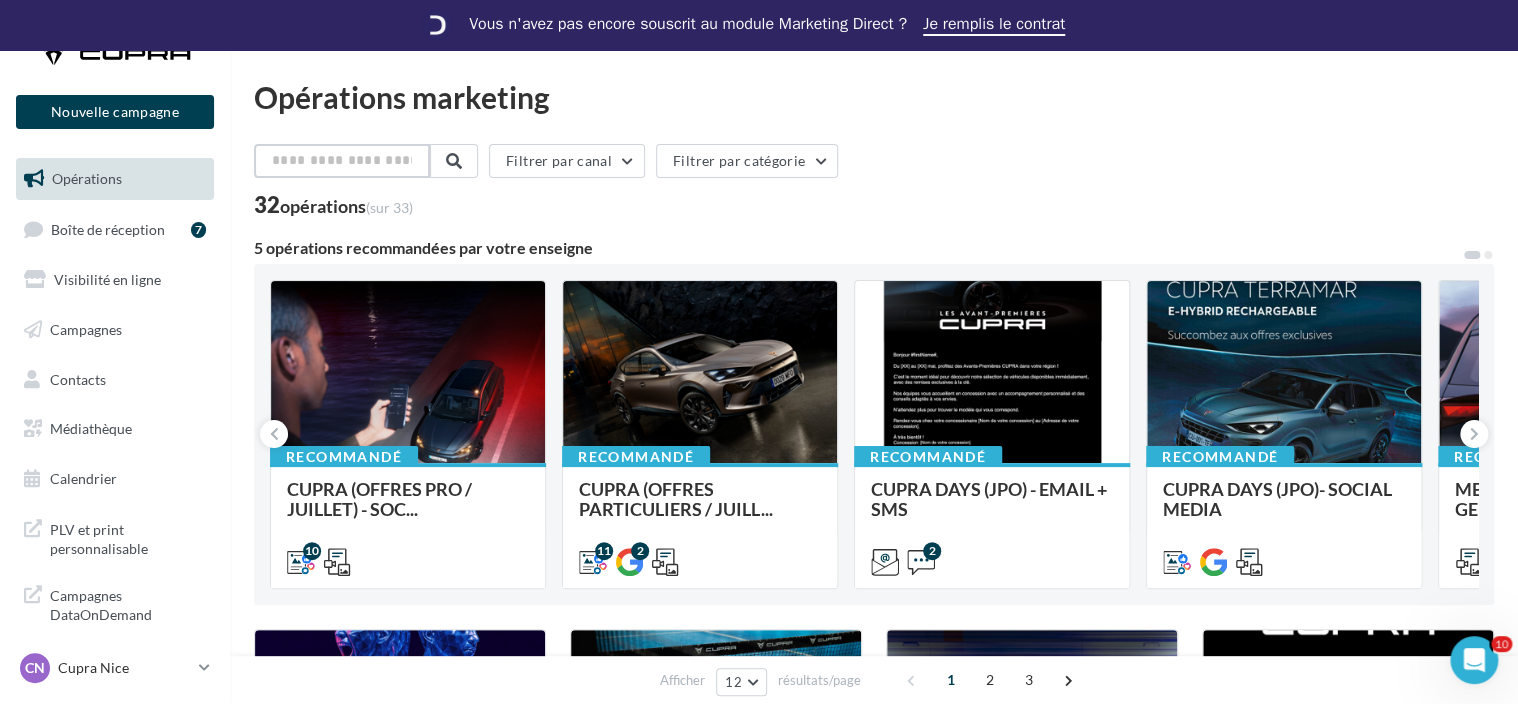 click at bounding box center [342, 161] 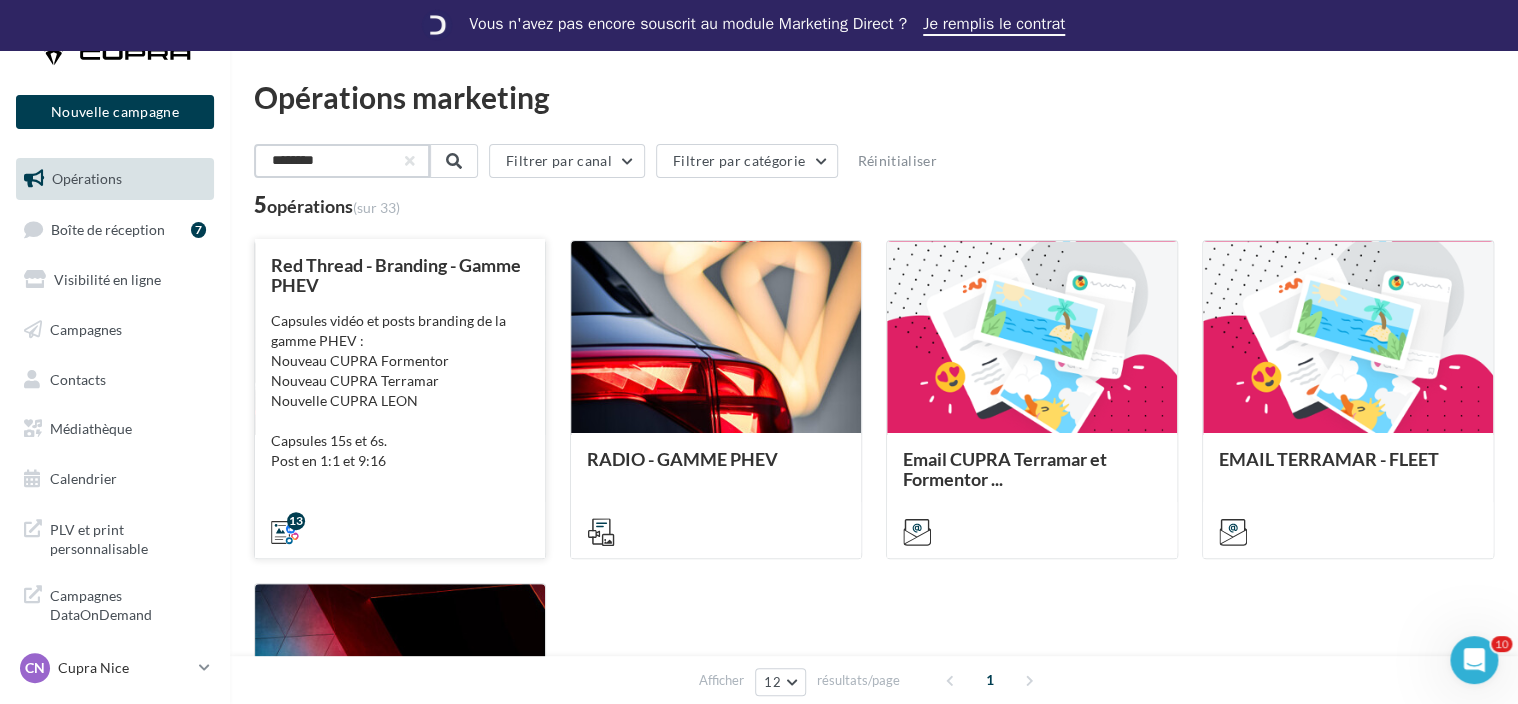 type on "********" 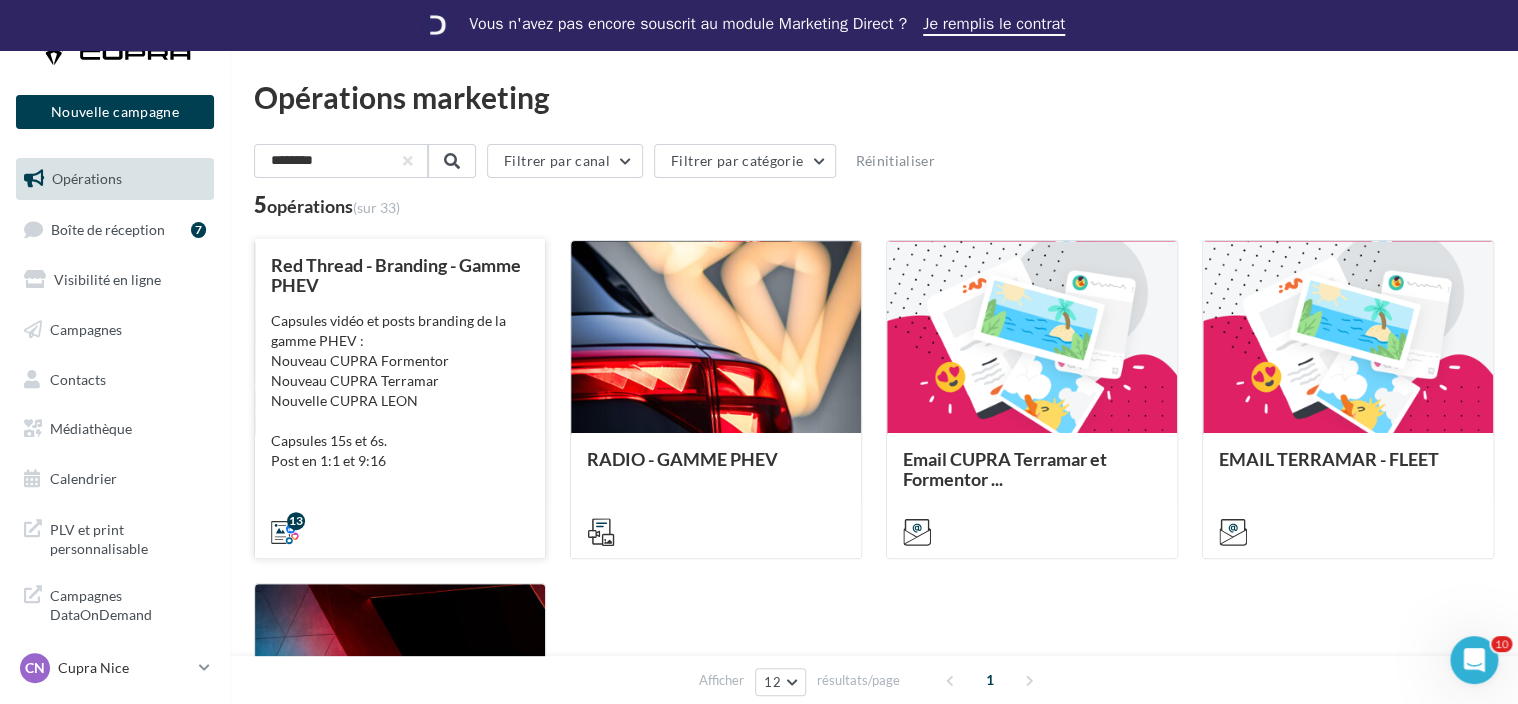 click on "Capsules vidéo et posts branding de la gamme PHEV :
Nouveau CUPRA Formentor
Nouveau CUPRA Terramar
Nouvelle CUPRA LEON
Capsules 15s et 6s.
Post en 1:1 et 9:16" at bounding box center [400, 391] 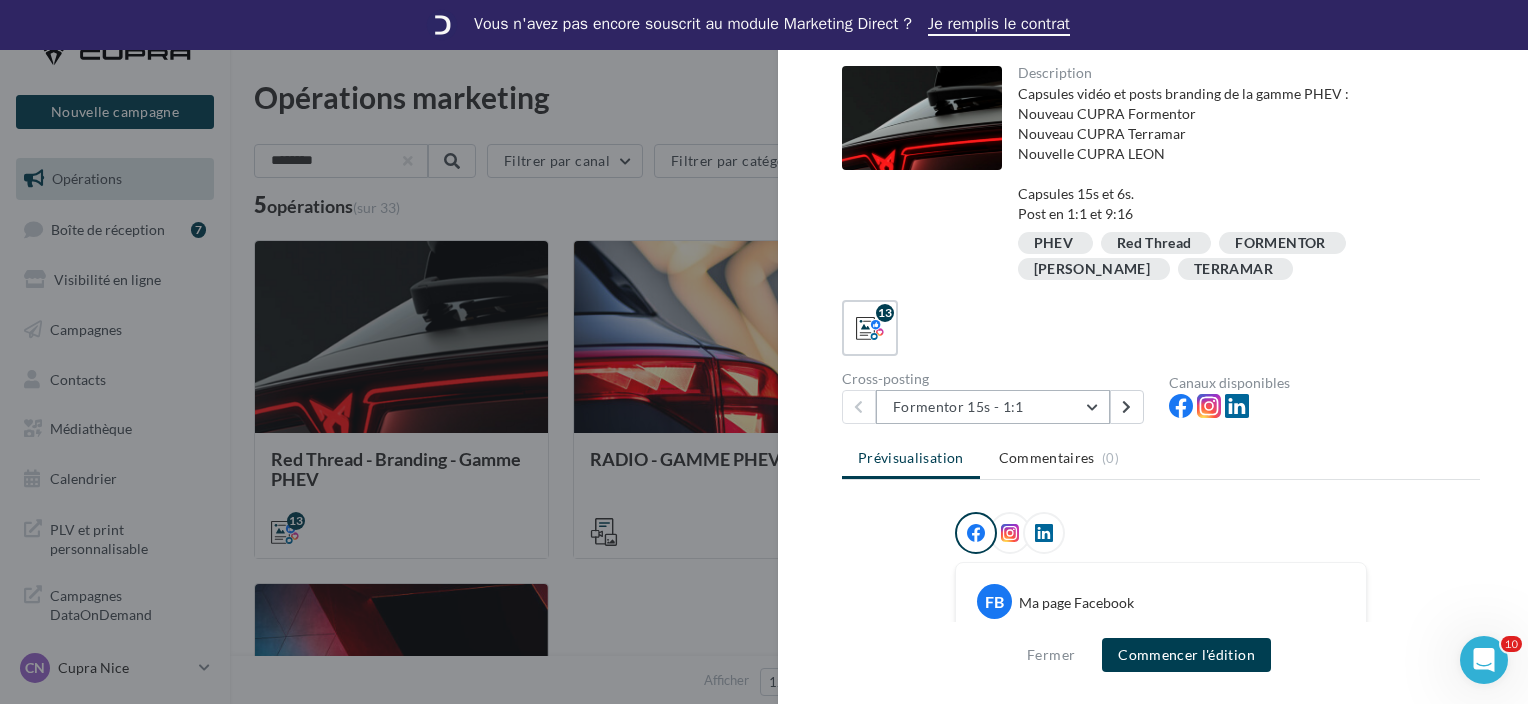 click on "Formentor 15s - 1:1" at bounding box center [993, 407] 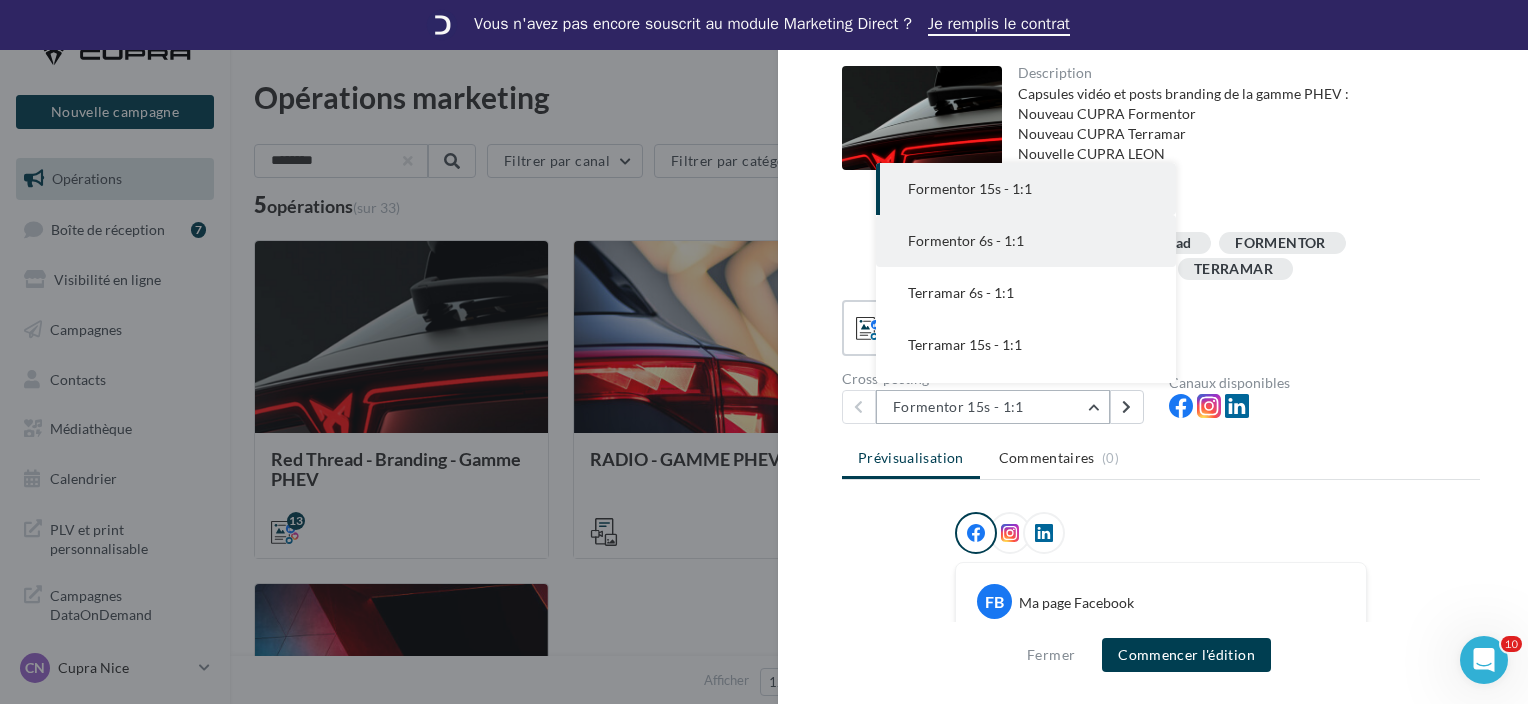scroll, scrollTop: 100, scrollLeft: 0, axis: vertical 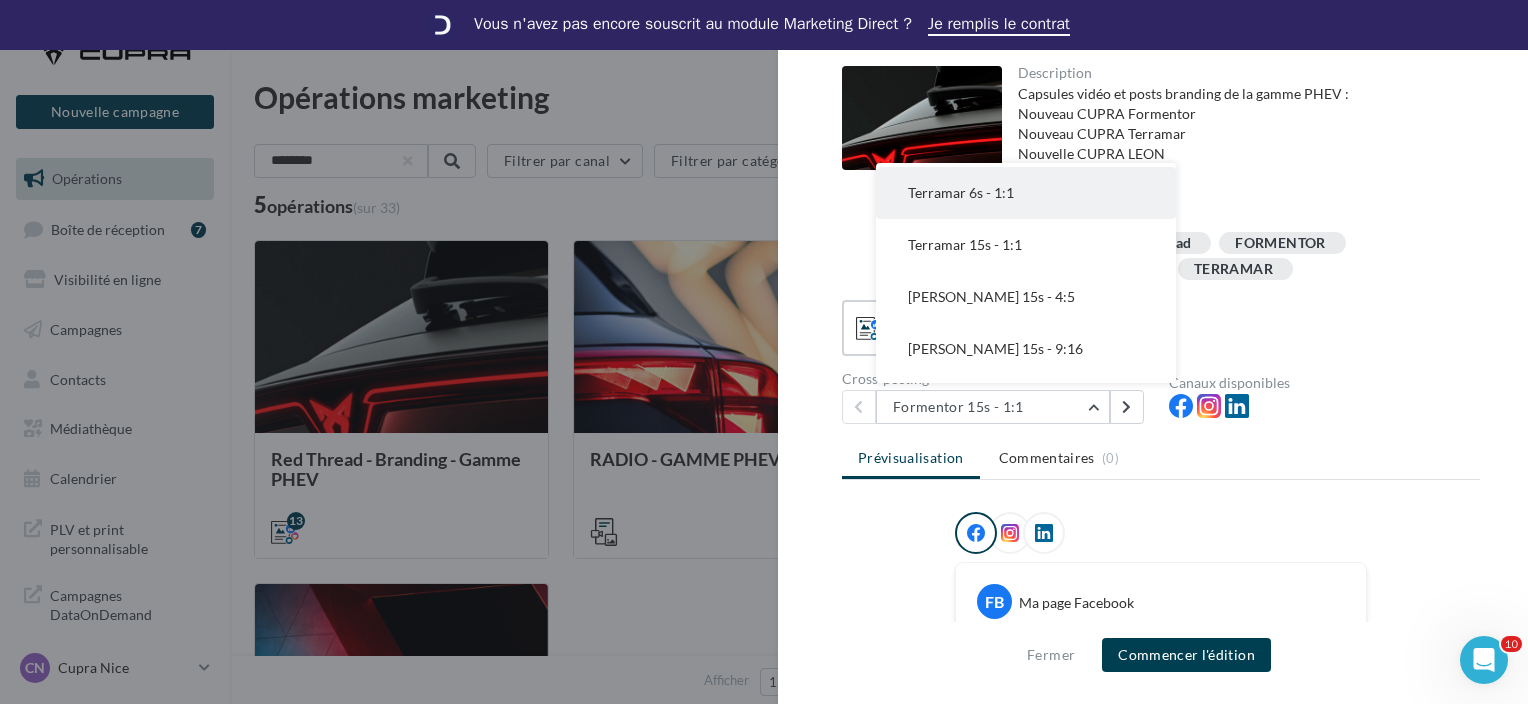 click on "Terramar 6s - 1:1" at bounding box center [1026, 193] 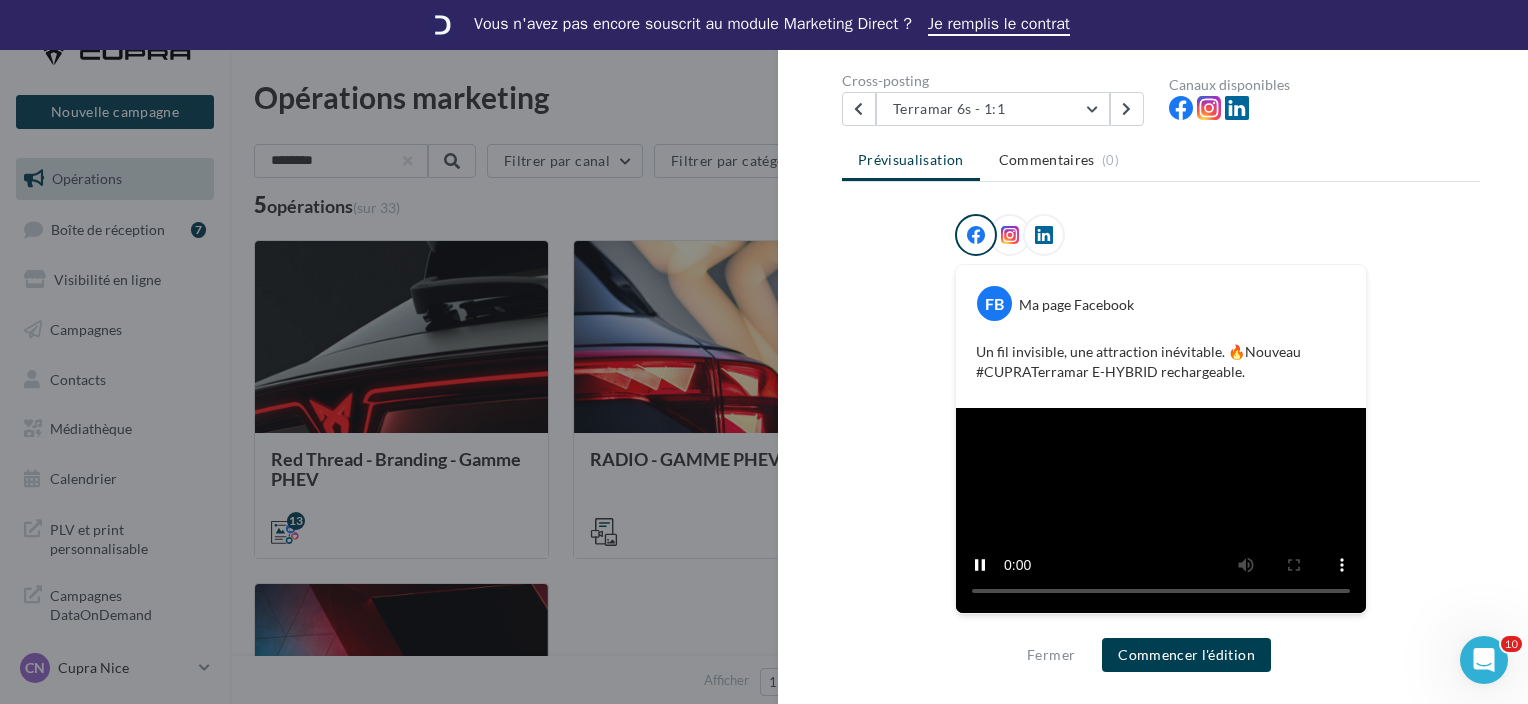 scroll, scrollTop: 100, scrollLeft: 0, axis: vertical 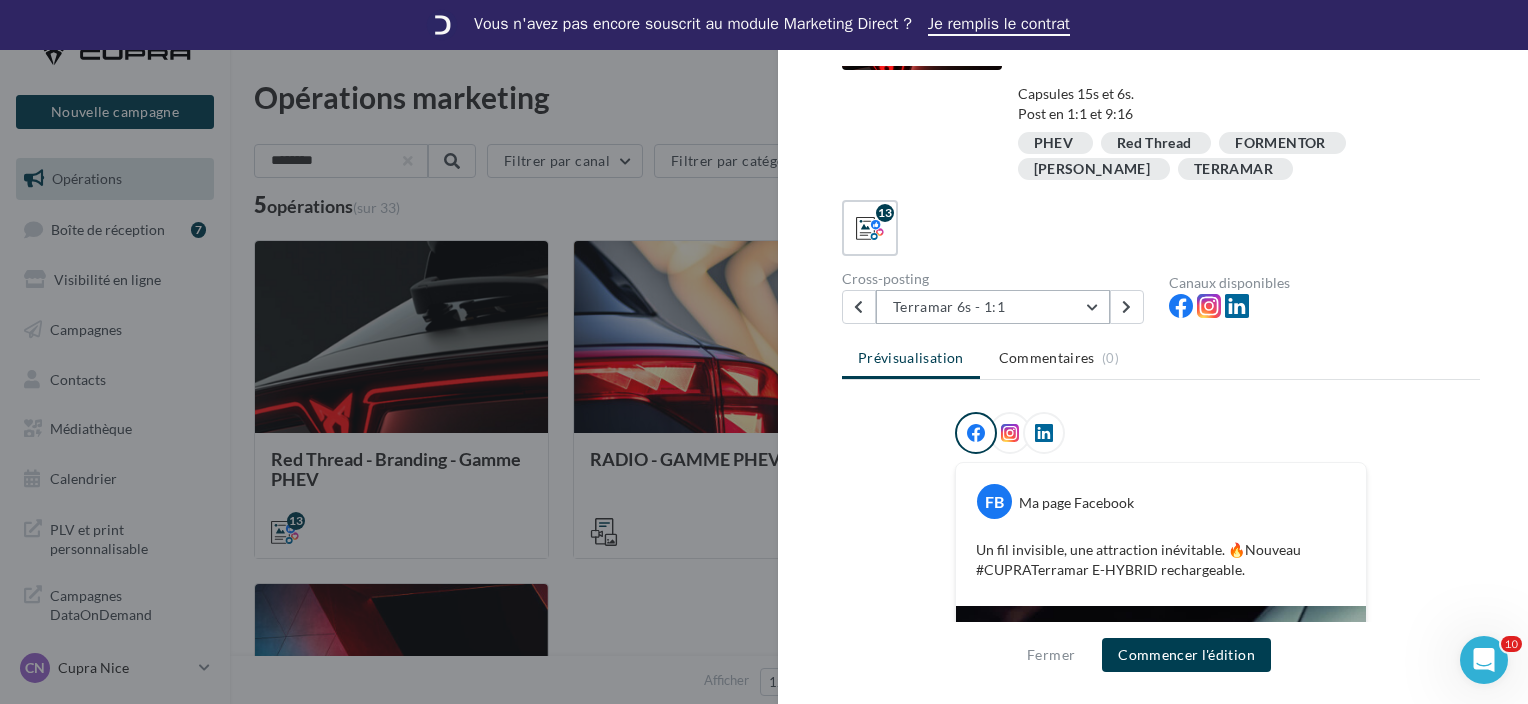 click on "Terramar 6s - 1:1" at bounding box center [993, 307] 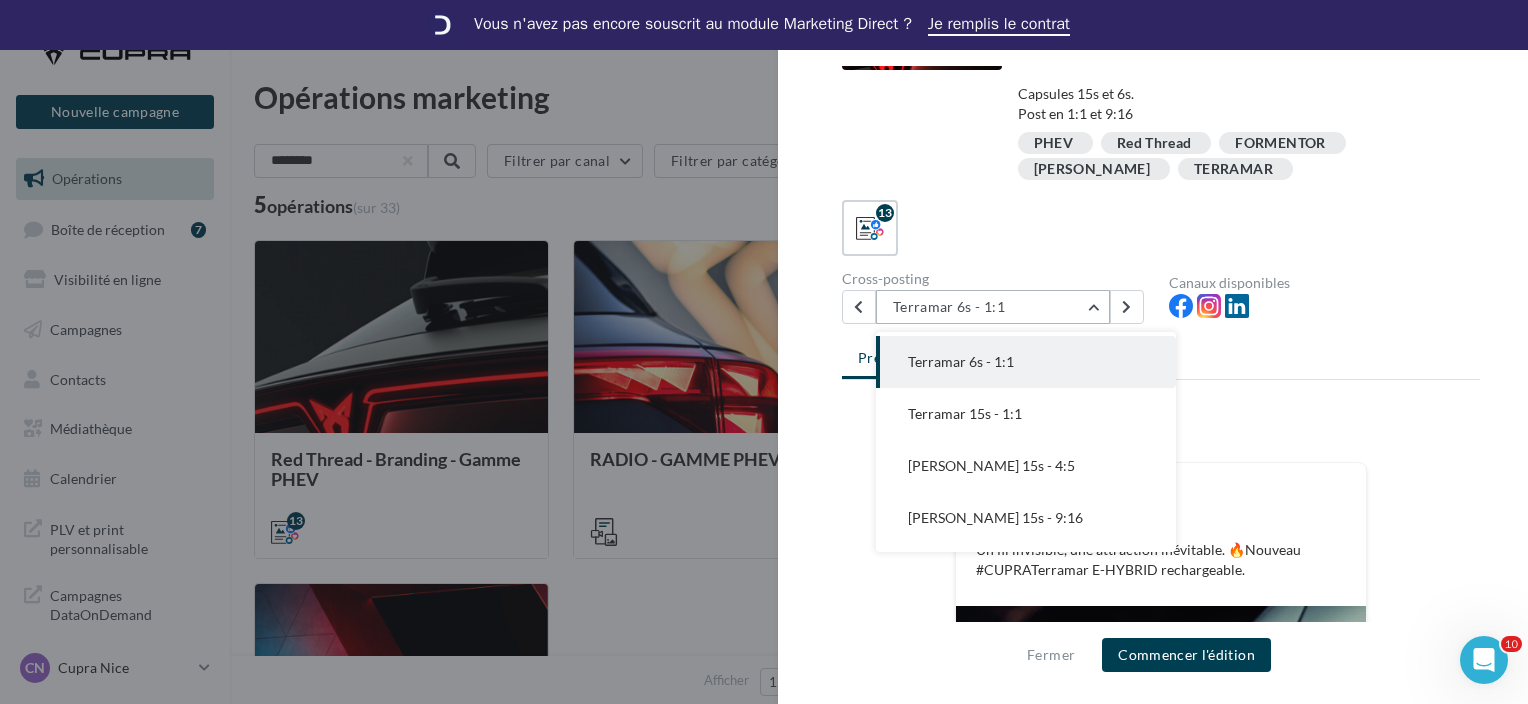 scroll, scrollTop: 52, scrollLeft: 0, axis: vertical 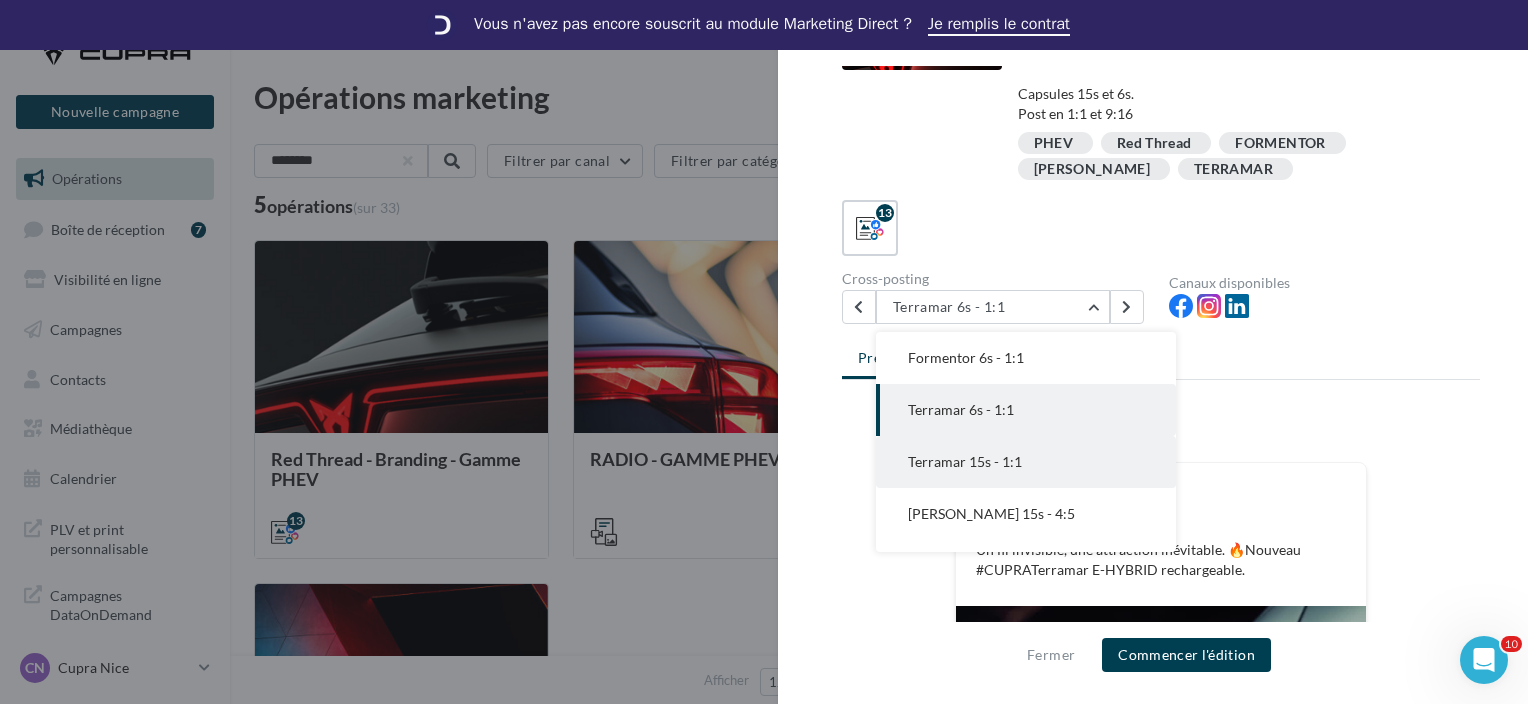 click on "Terramar 15s - 1:1" at bounding box center [1026, 462] 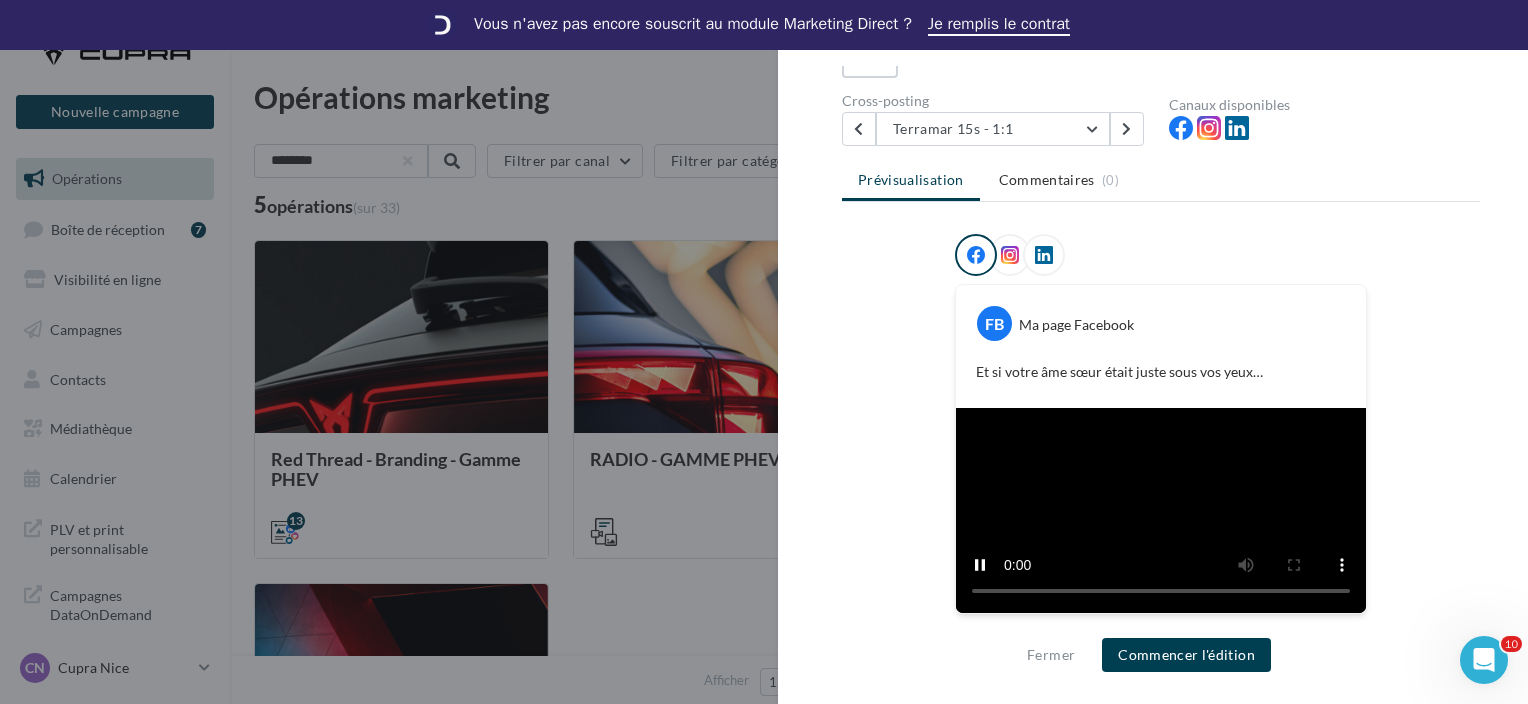 scroll, scrollTop: 480, scrollLeft: 0, axis: vertical 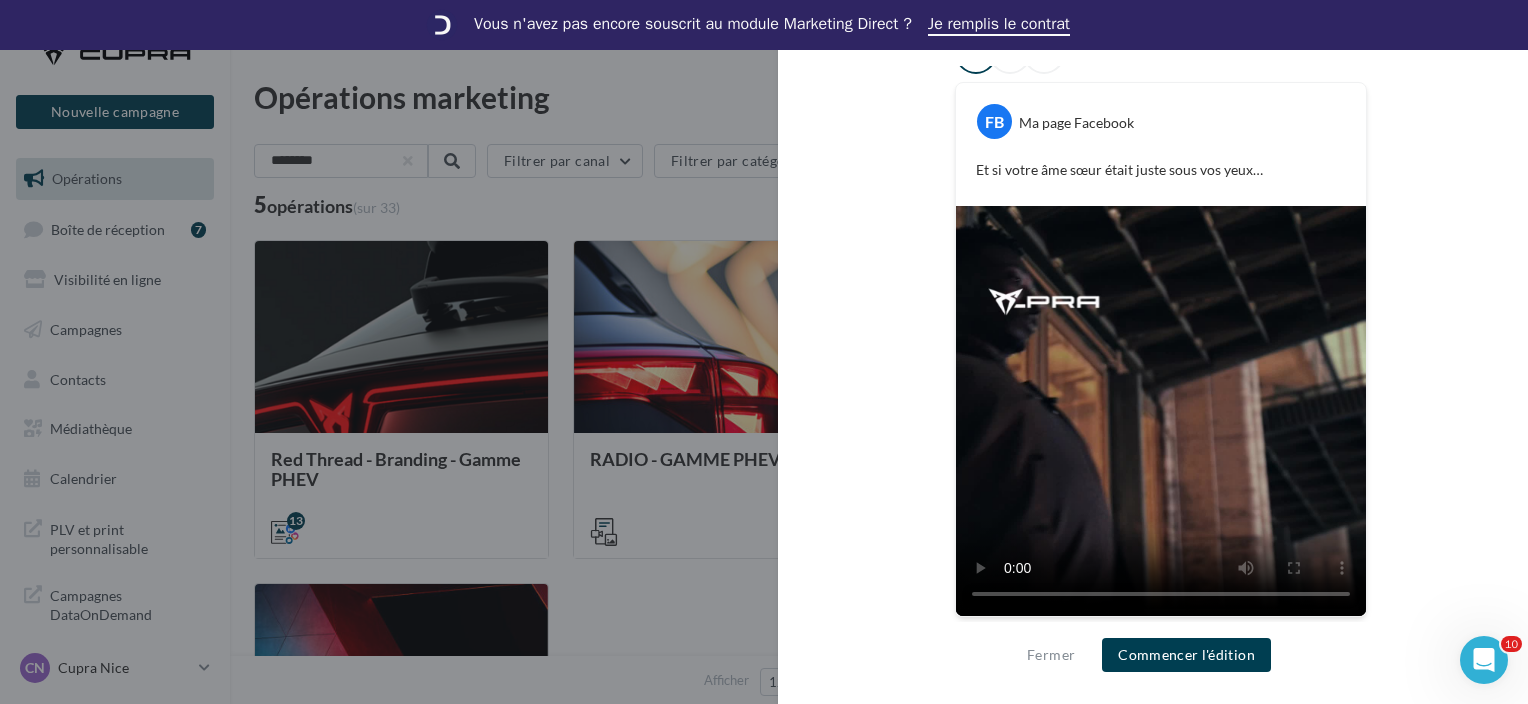 click at bounding box center (764, 352) 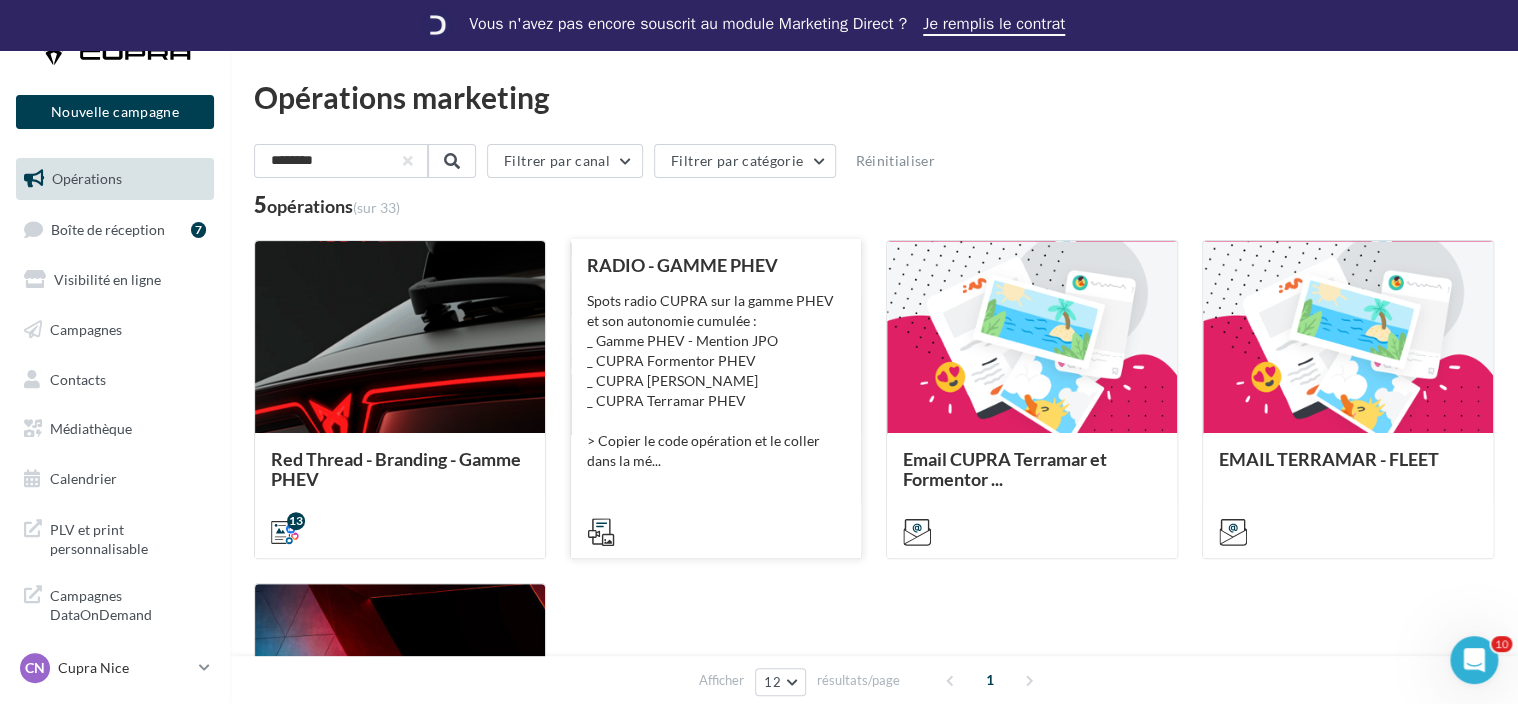 click on "Spots radio CUPRA sur la gamme PHEV et son autonomie cumulée :
_ Gamme PHEV - Mention JPO
_ CUPRA Formentor PHEV
_ CUPRA Leon PHEV
_ CUPRA Terramar PHEV
> Copier le code opération et le coller dans la mé..." at bounding box center [716, 381] 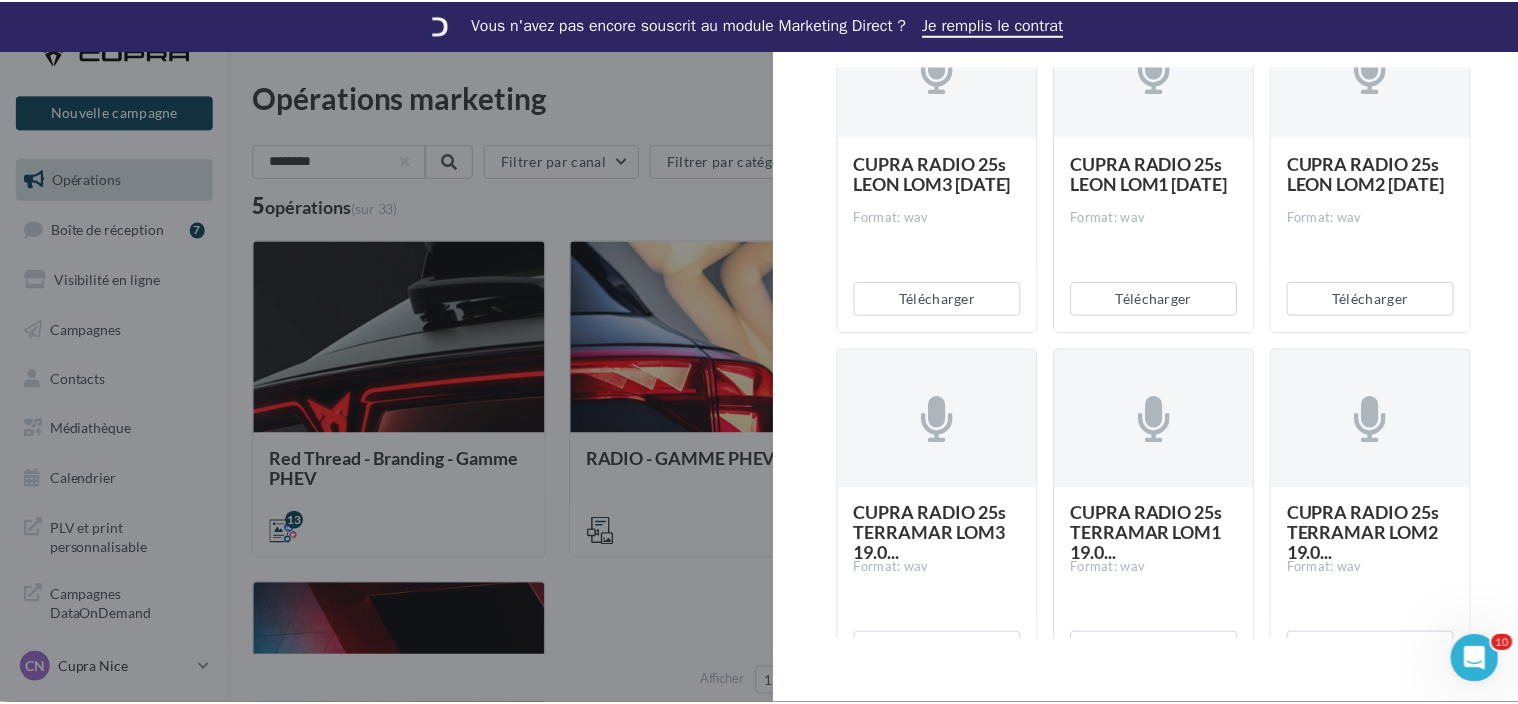 scroll, scrollTop: 2776, scrollLeft: 0, axis: vertical 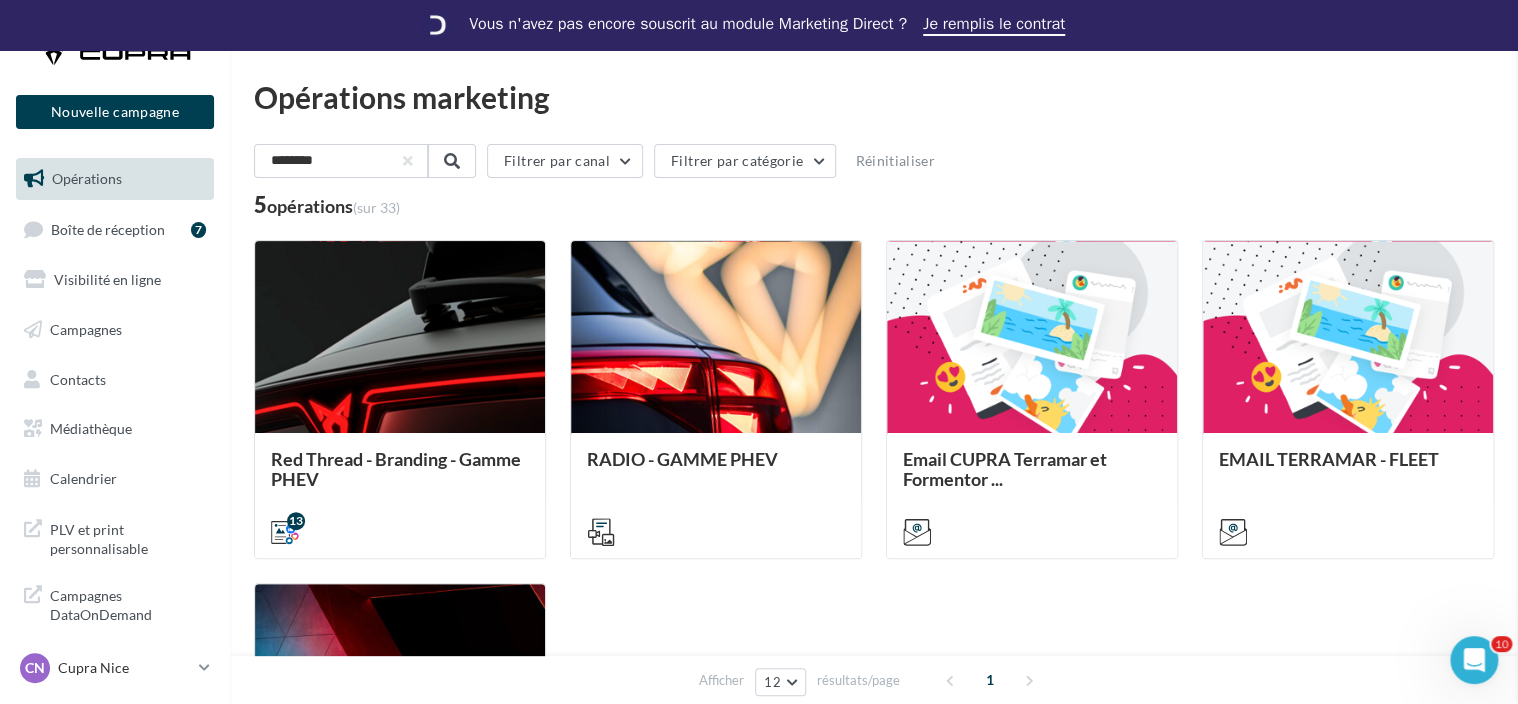 click at bounding box center [2277, 352] 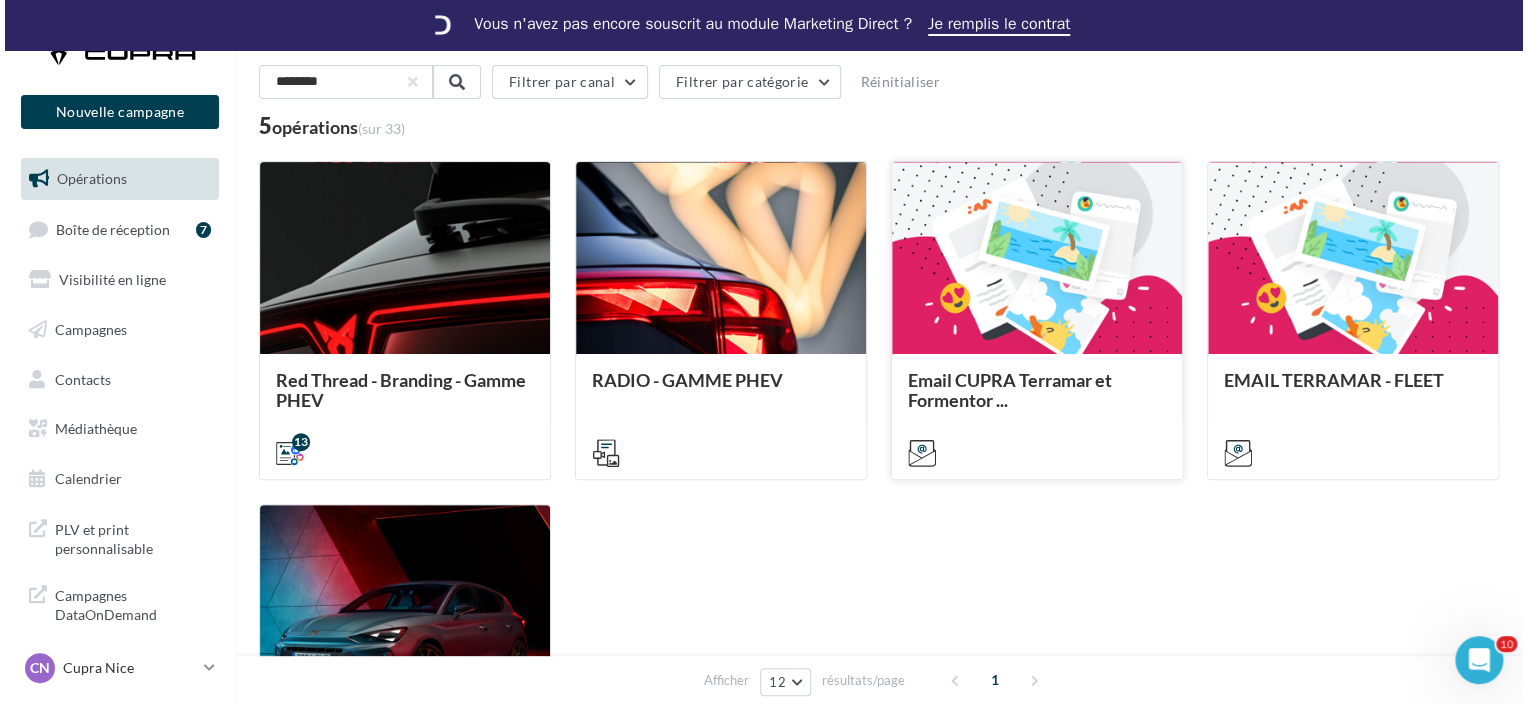 scroll, scrollTop: 100, scrollLeft: 0, axis: vertical 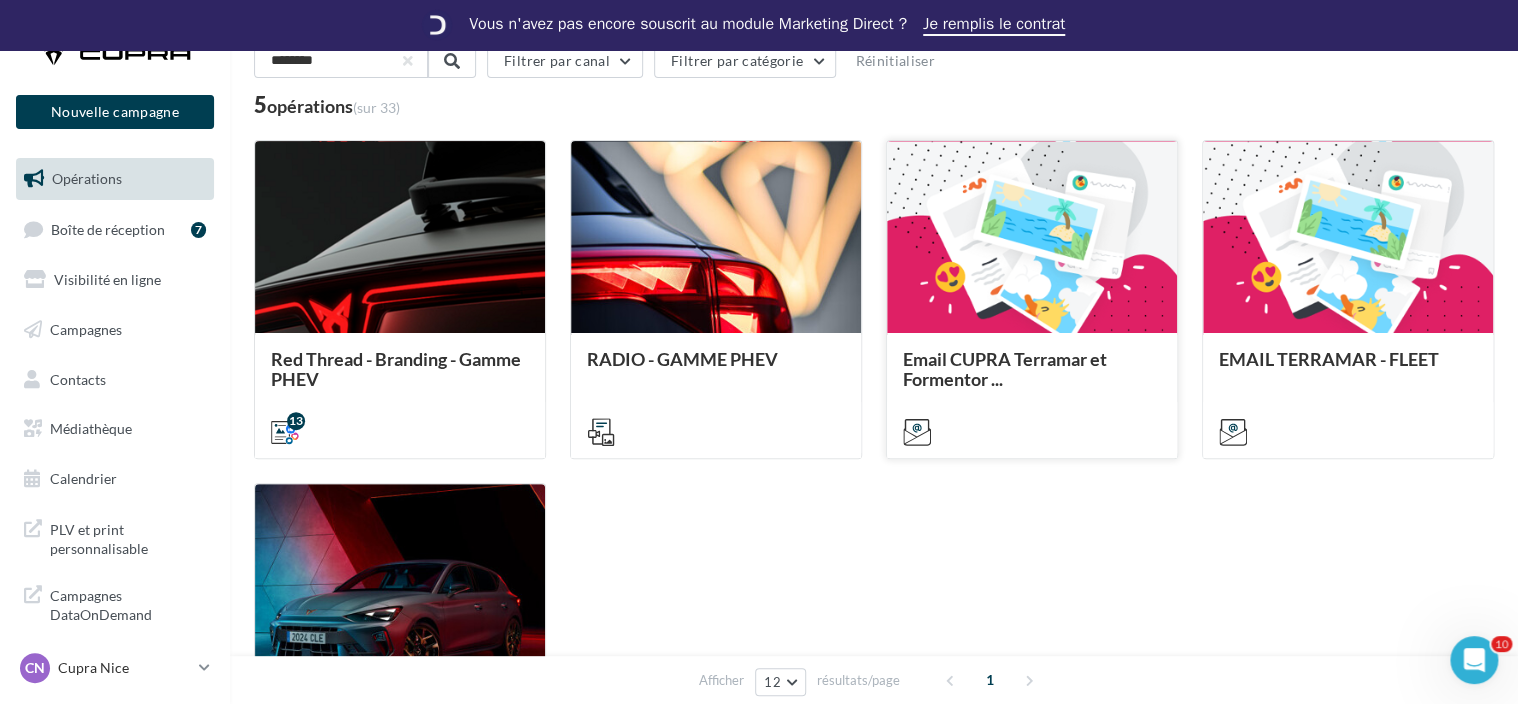 click at bounding box center (1032, 238) 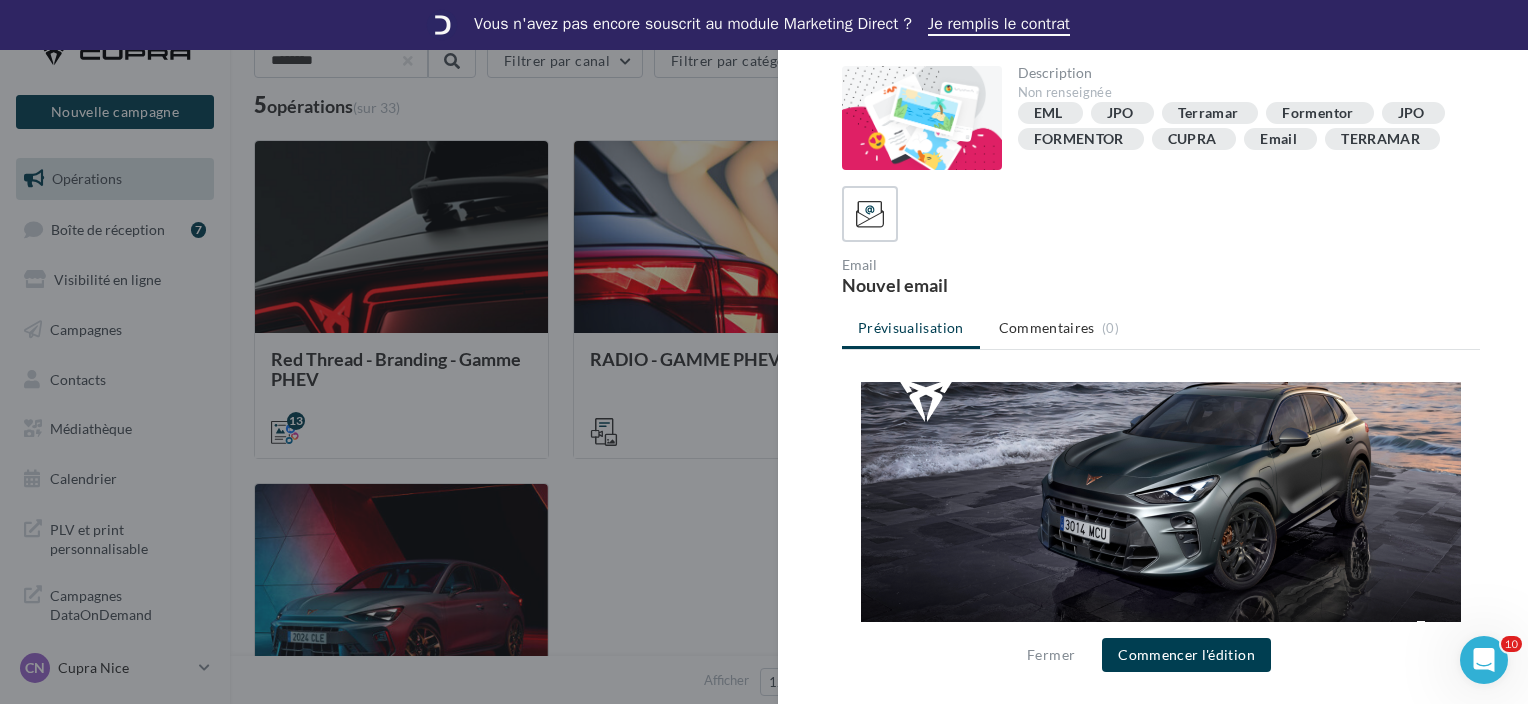 scroll, scrollTop: 0, scrollLeft: 0, axis: both 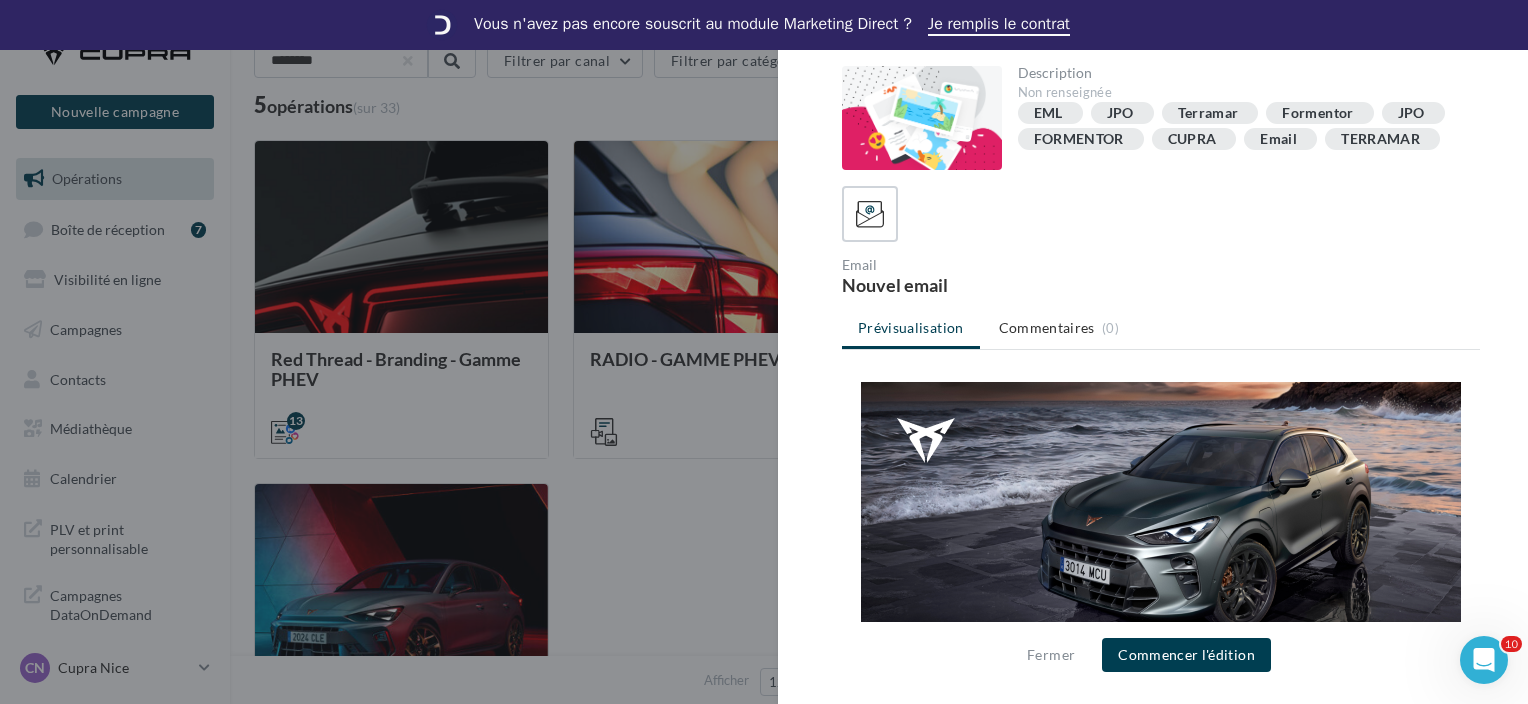 click on "Prévisualisation
Commentaires
(0)" at bounding box center [1161, 330] 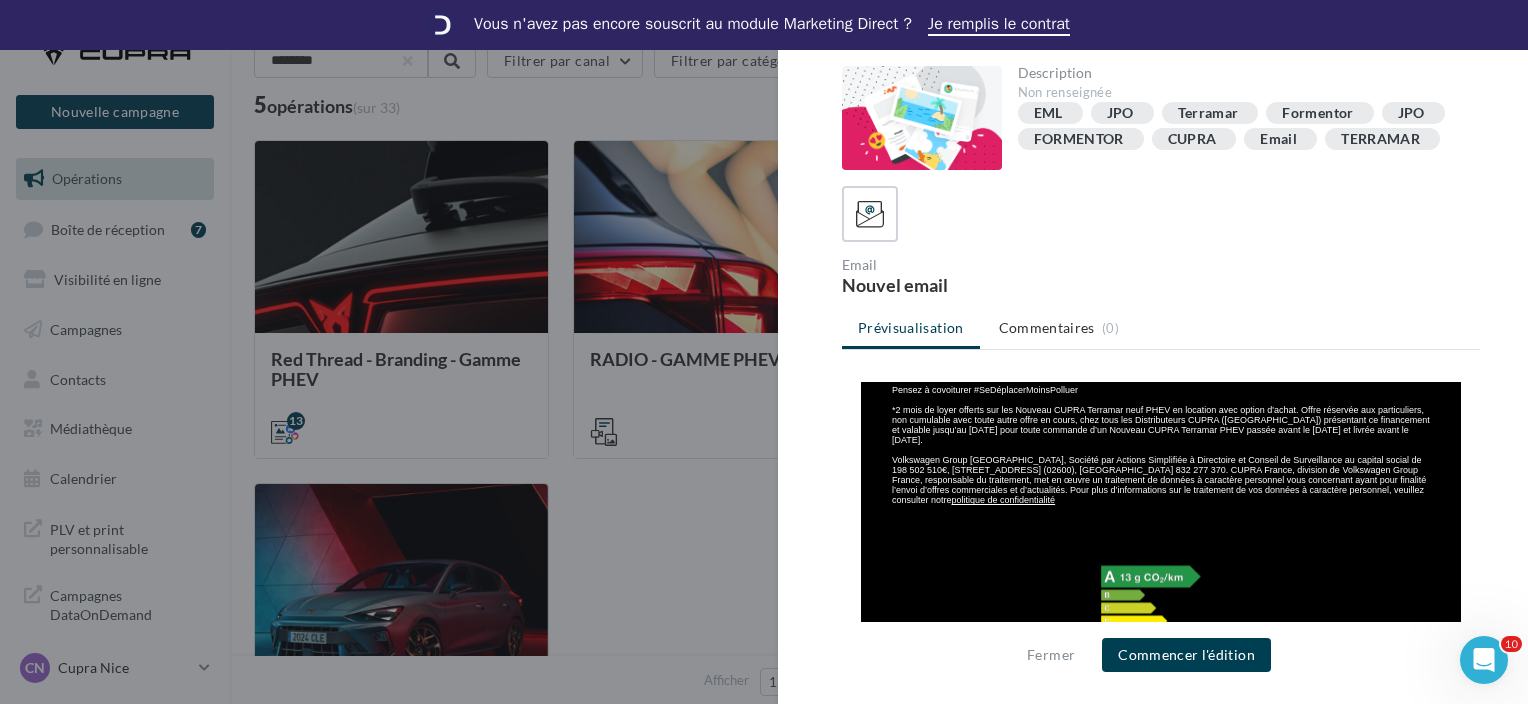 scroll, scrollTop: 1279, scrollLeft: 0, axis: vertical 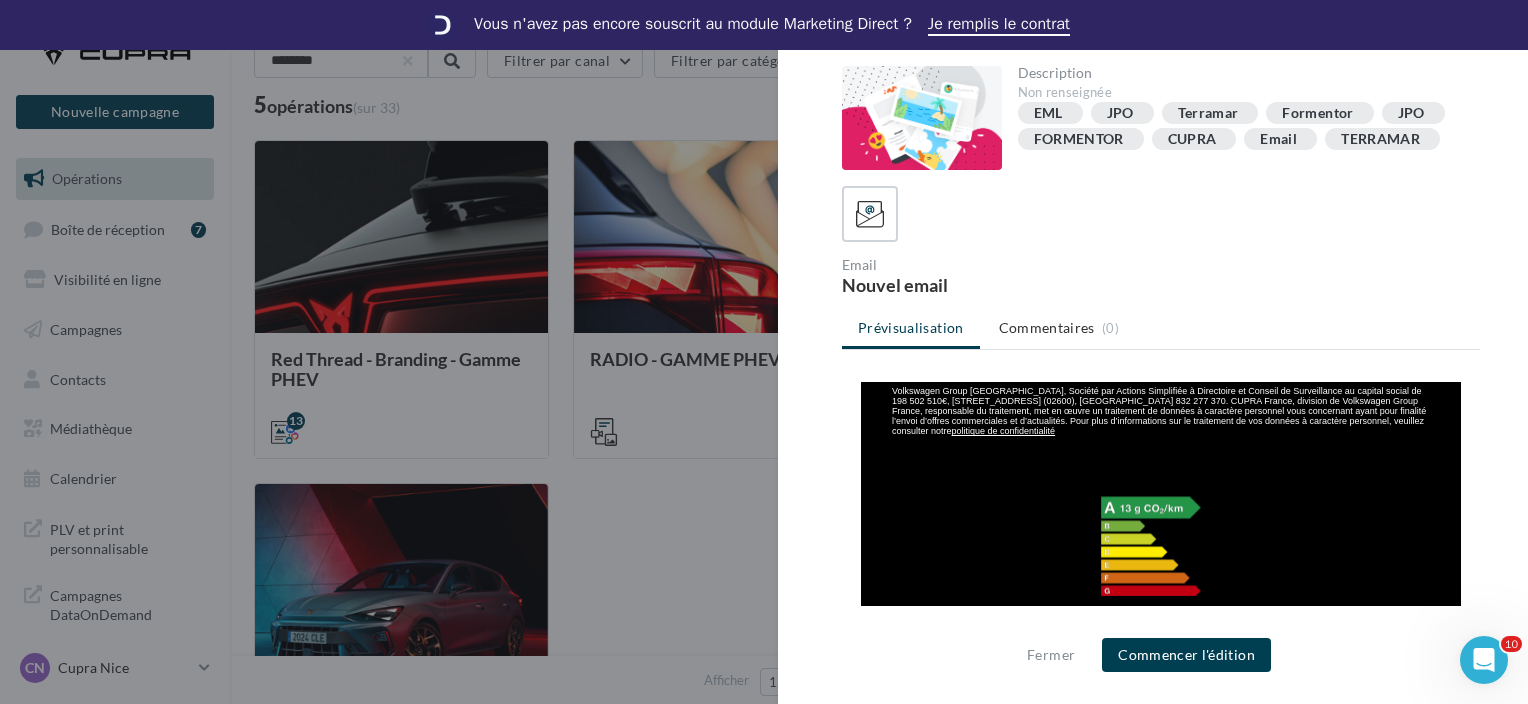 click on "Prévisualisation
Commentaires
(0)" at bounding box center (1161, 330) 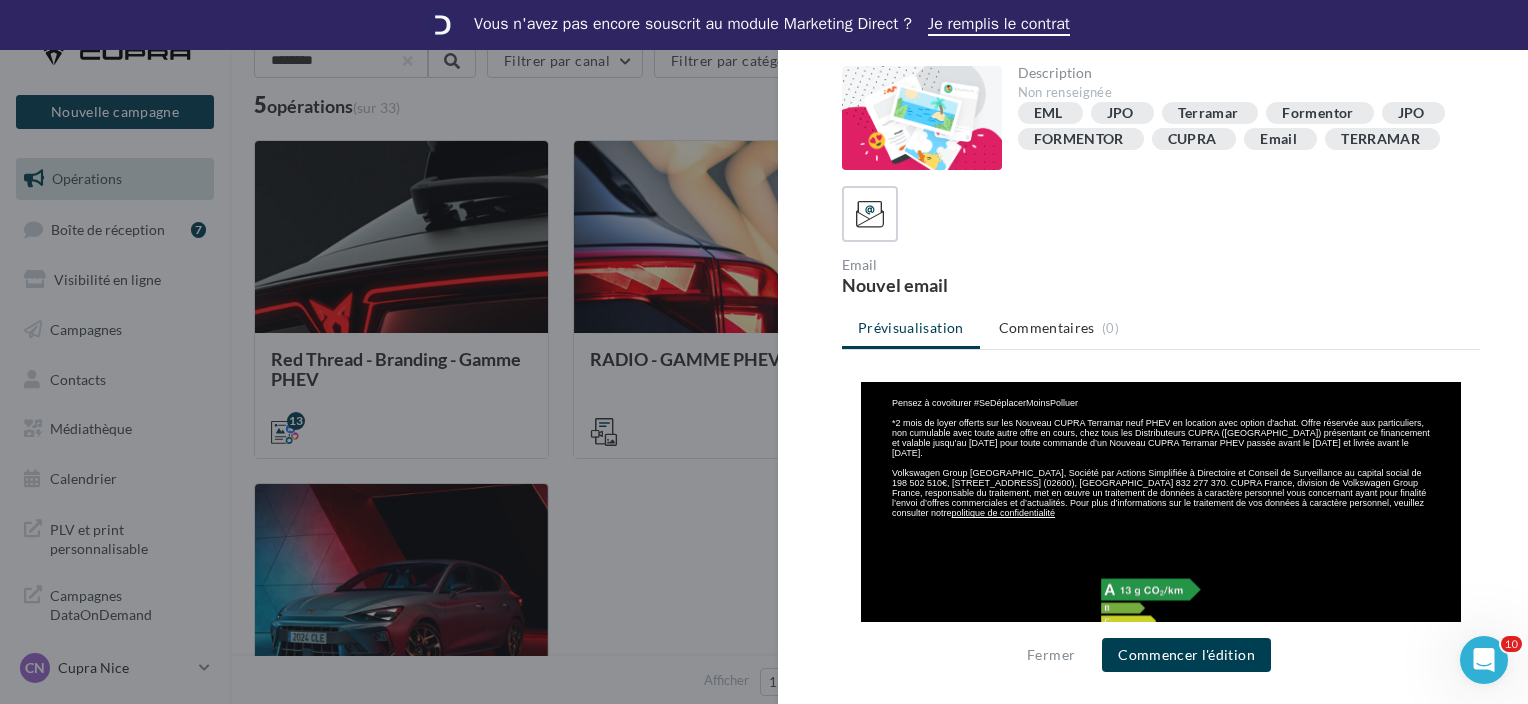scroll, scrollTop: 1279, scrollLeft: 0, axis: vertical 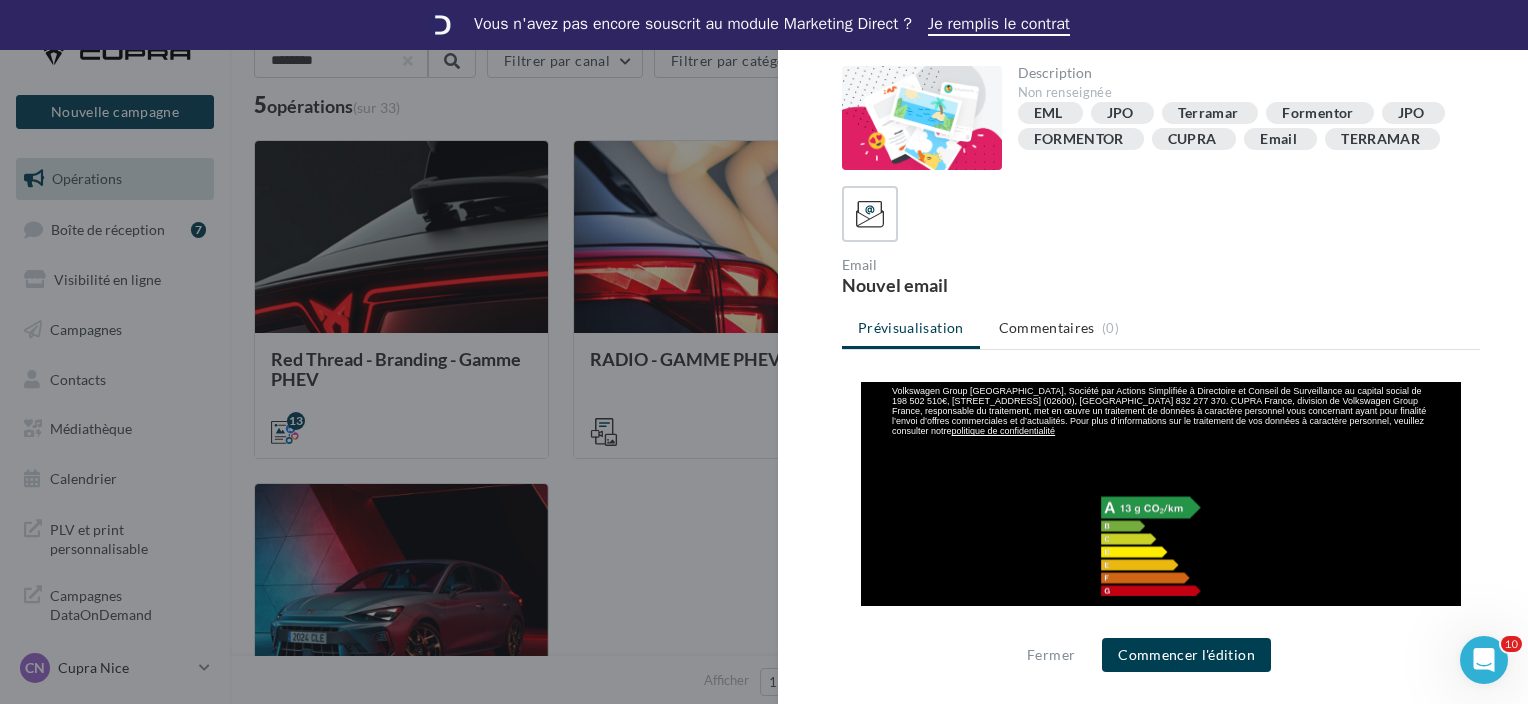 click on "Email
Nouvel email" at bounding box center [1169, 276] 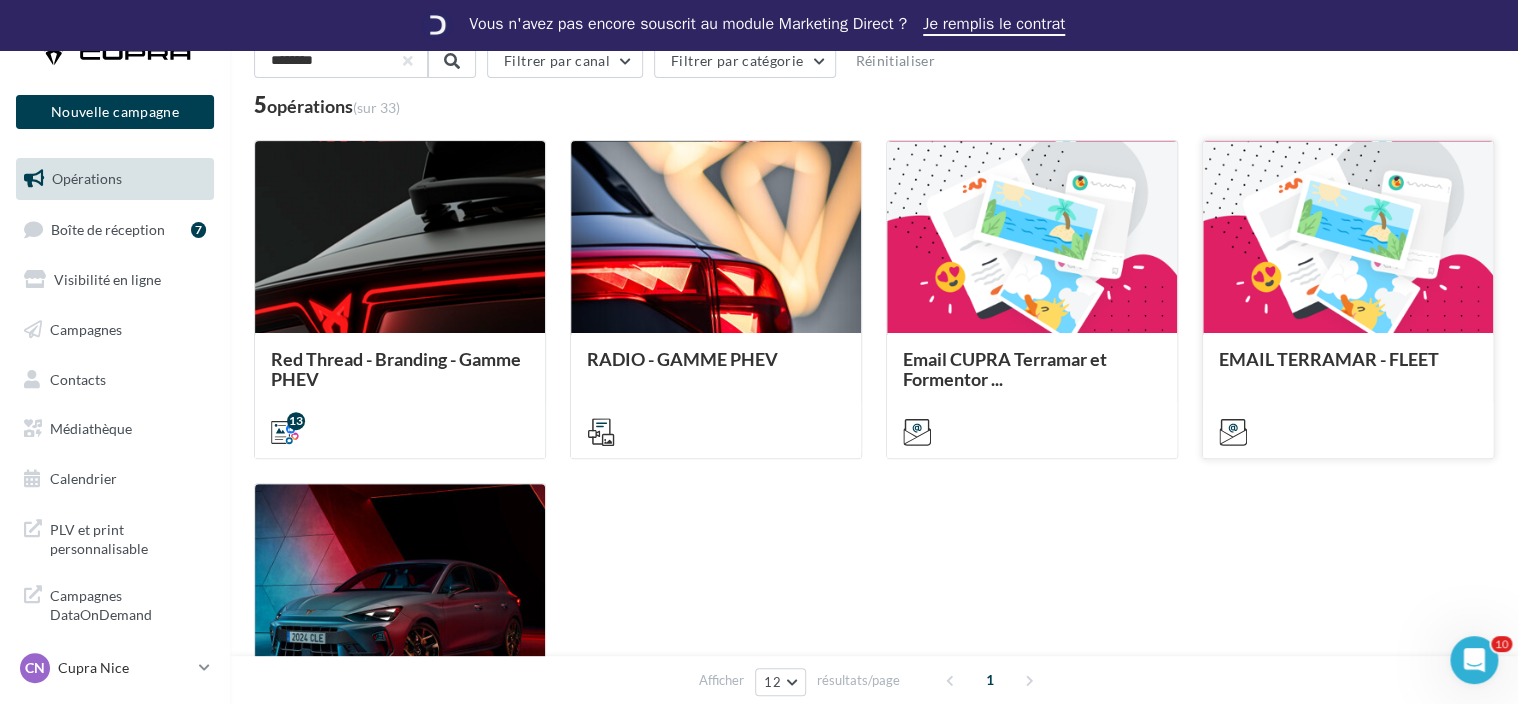 click at bounding box center (1348, 238) 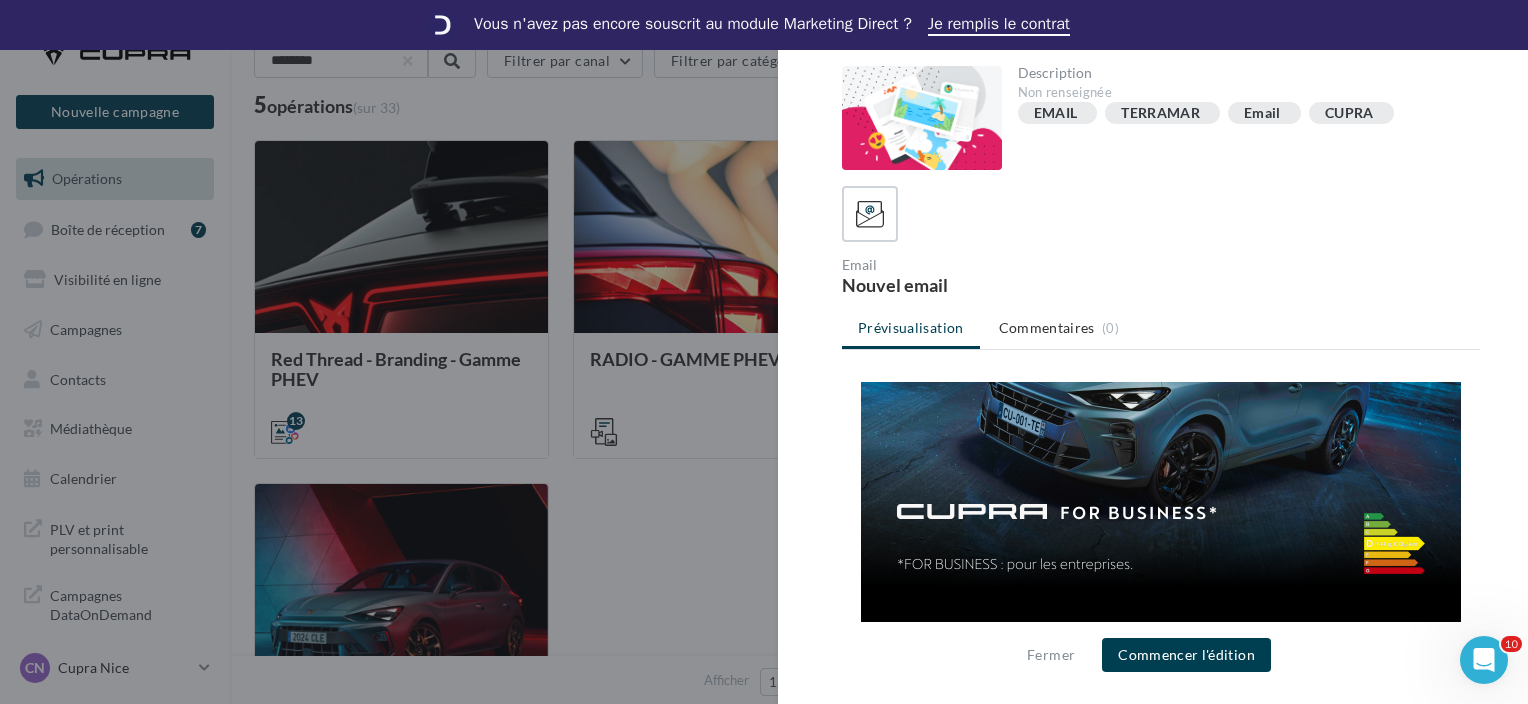 scroll, scrollTop: 200, scrollLeft: 0, axis: vertical 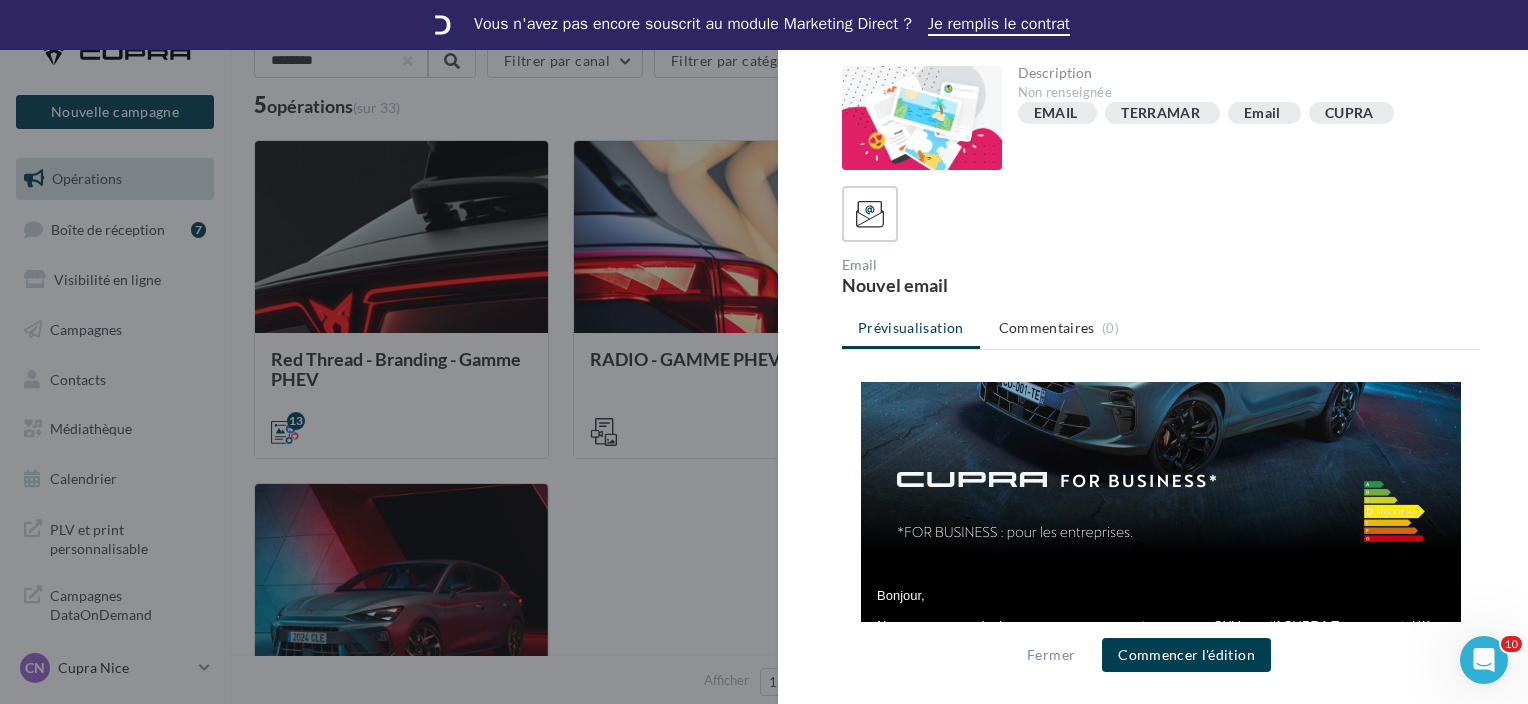 click at bounding box center (1161, 372) 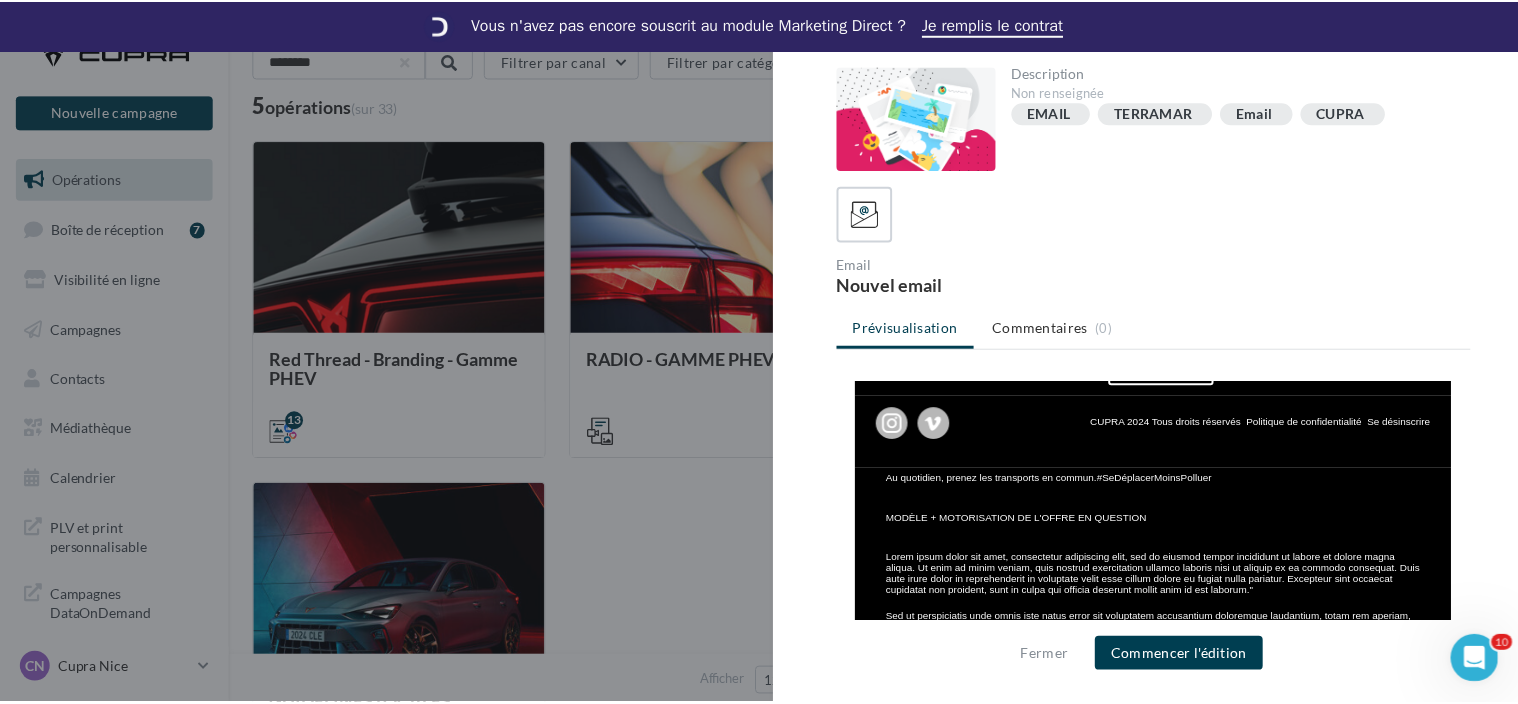 scroll, scrollTop: 1306, scrollLeft: 0, axis: vertical 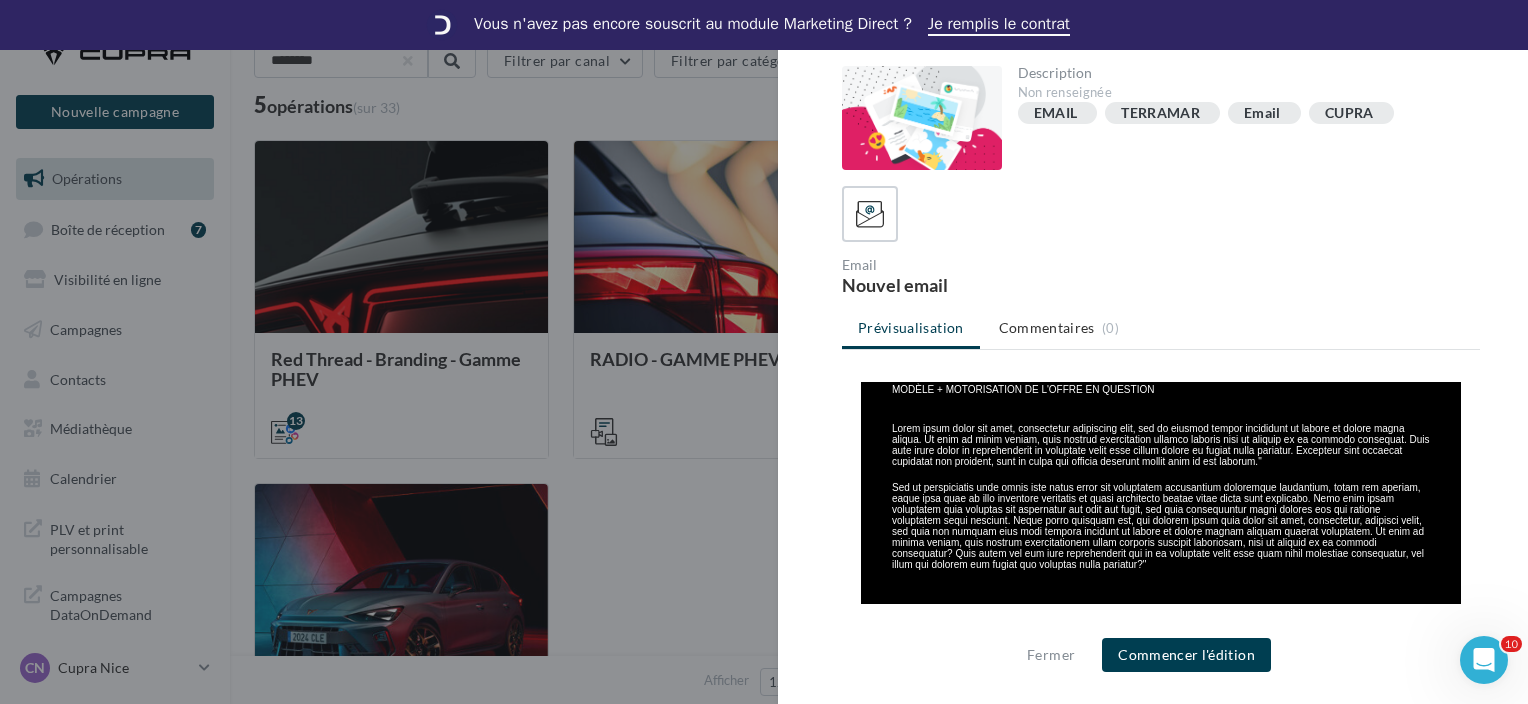 click on "Description
Non renseignée
EMAIL
TERRAMAR
Email
CUPRA
Email
Nouvel email
Prévisualisation
Commentaires
(0)" at bounding box center (1161, 353) 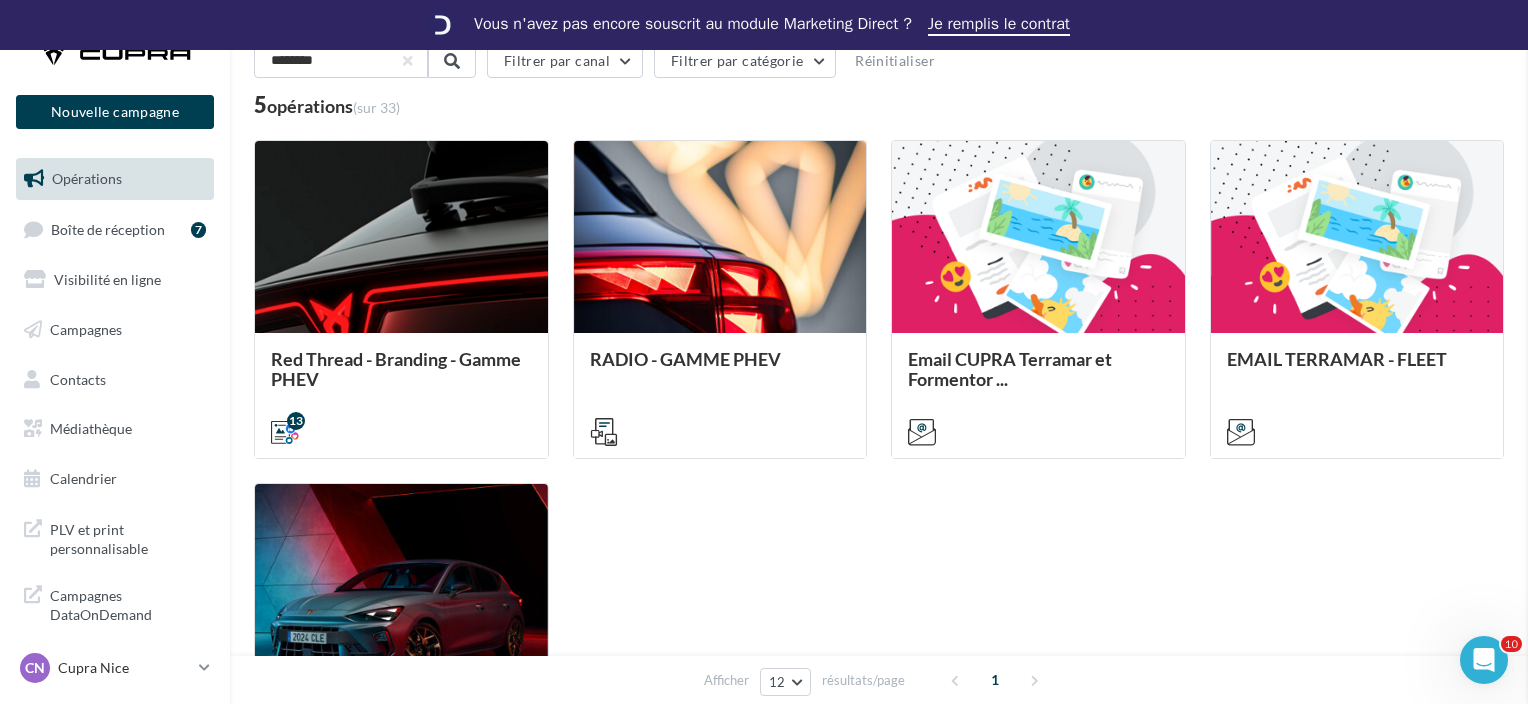 click at bounding box center [2292, 352] 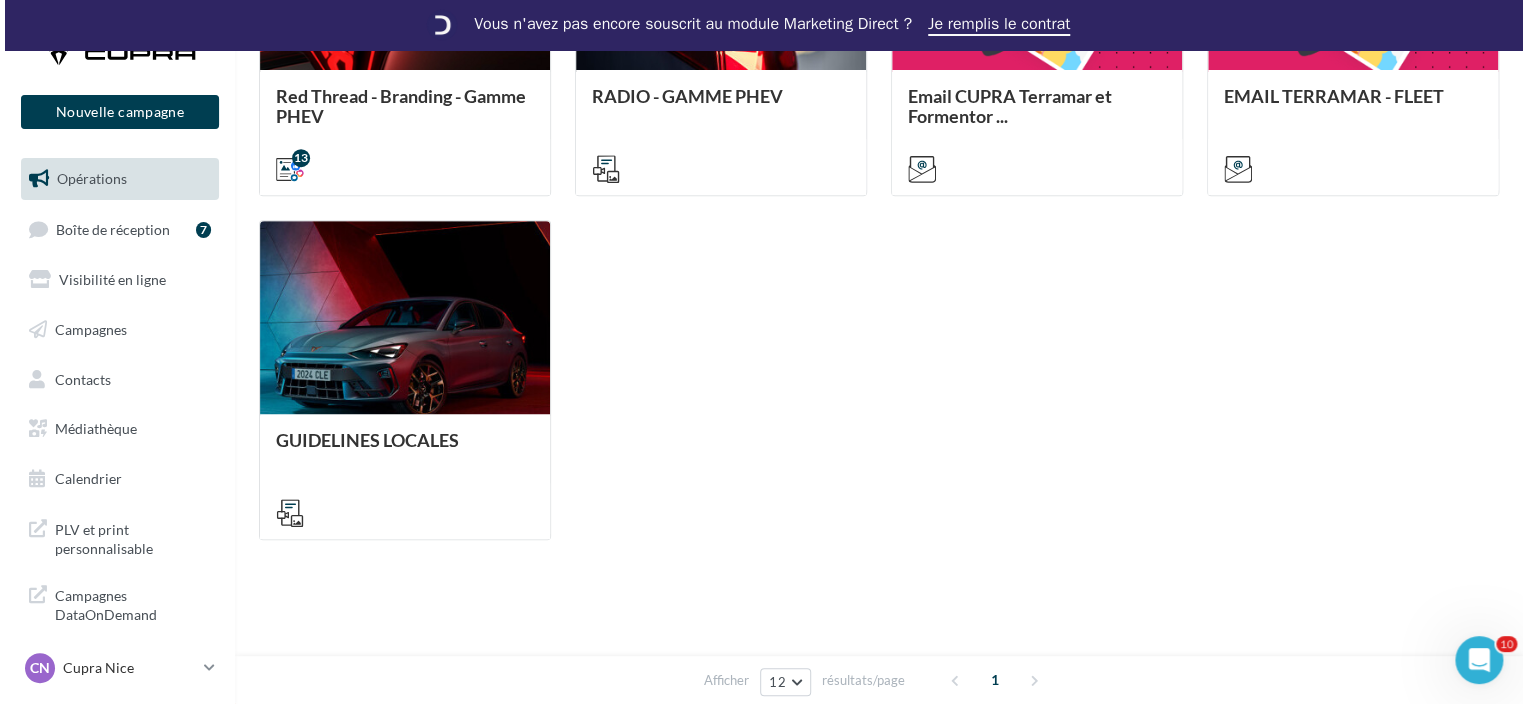 scroll, scrollTop: 365, scrollLeft: 0, axis: vertical 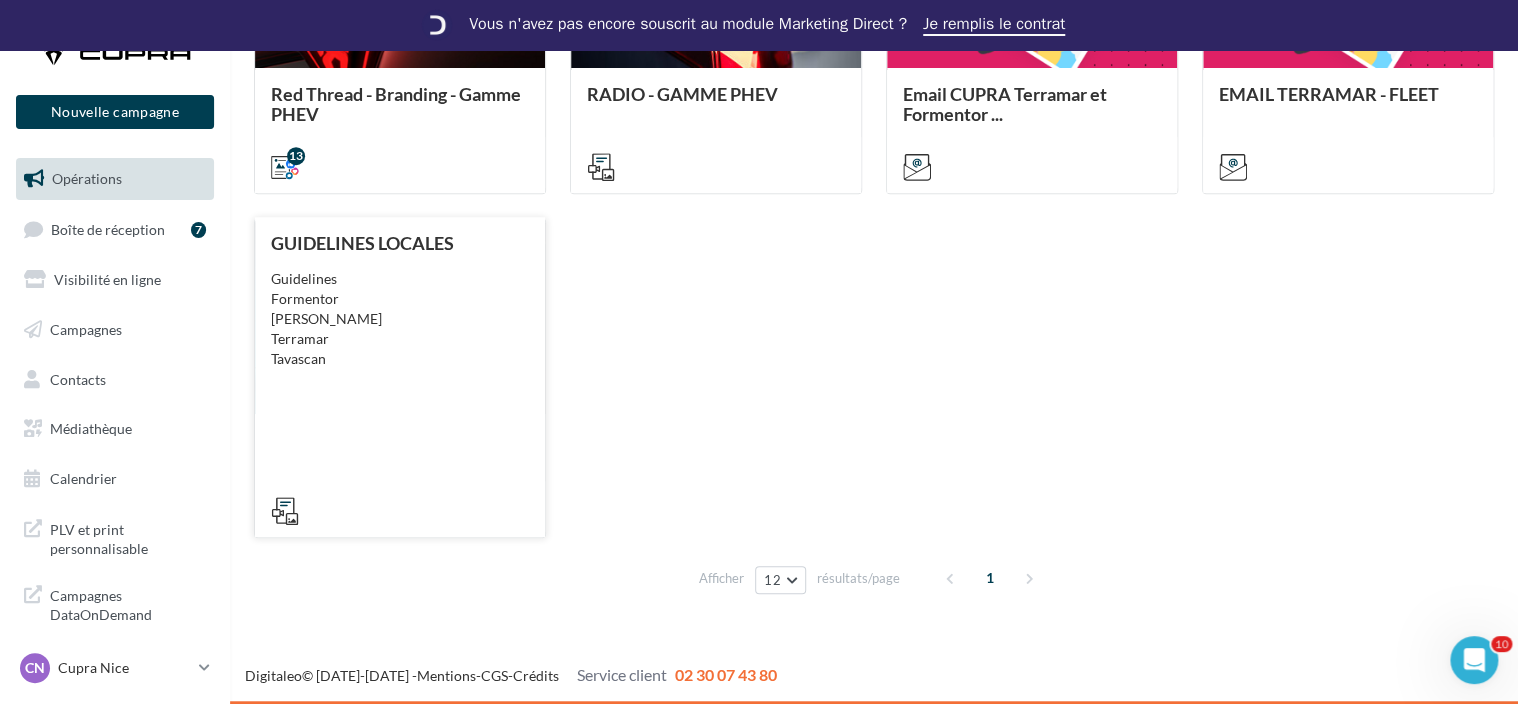 click on "GUIDELINES  LOCALES        Guidelines
Formentor
Leon
Terramar
Tavascan" at bounding box center [400, 376] 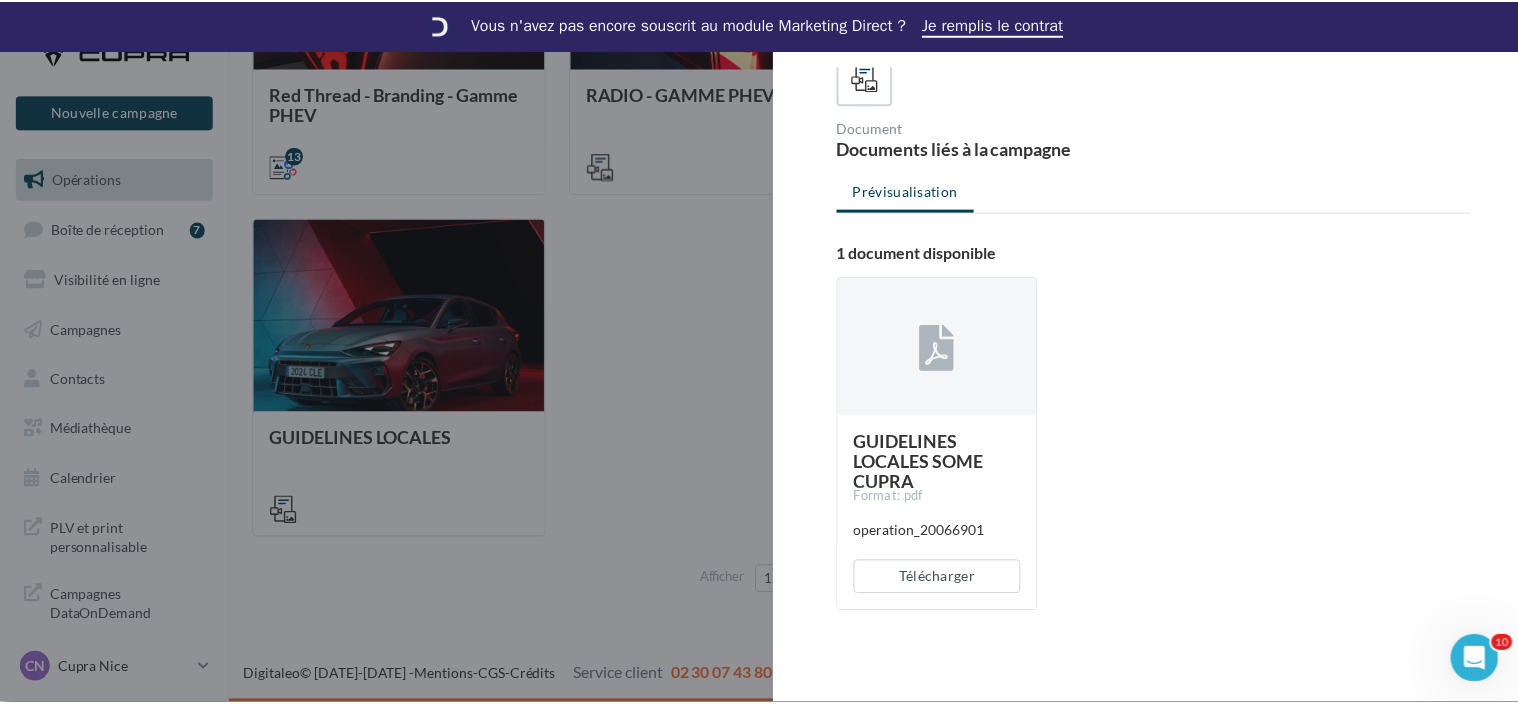 scroll, scrollTop: 212, scrollLeft: 0, axis: vertical 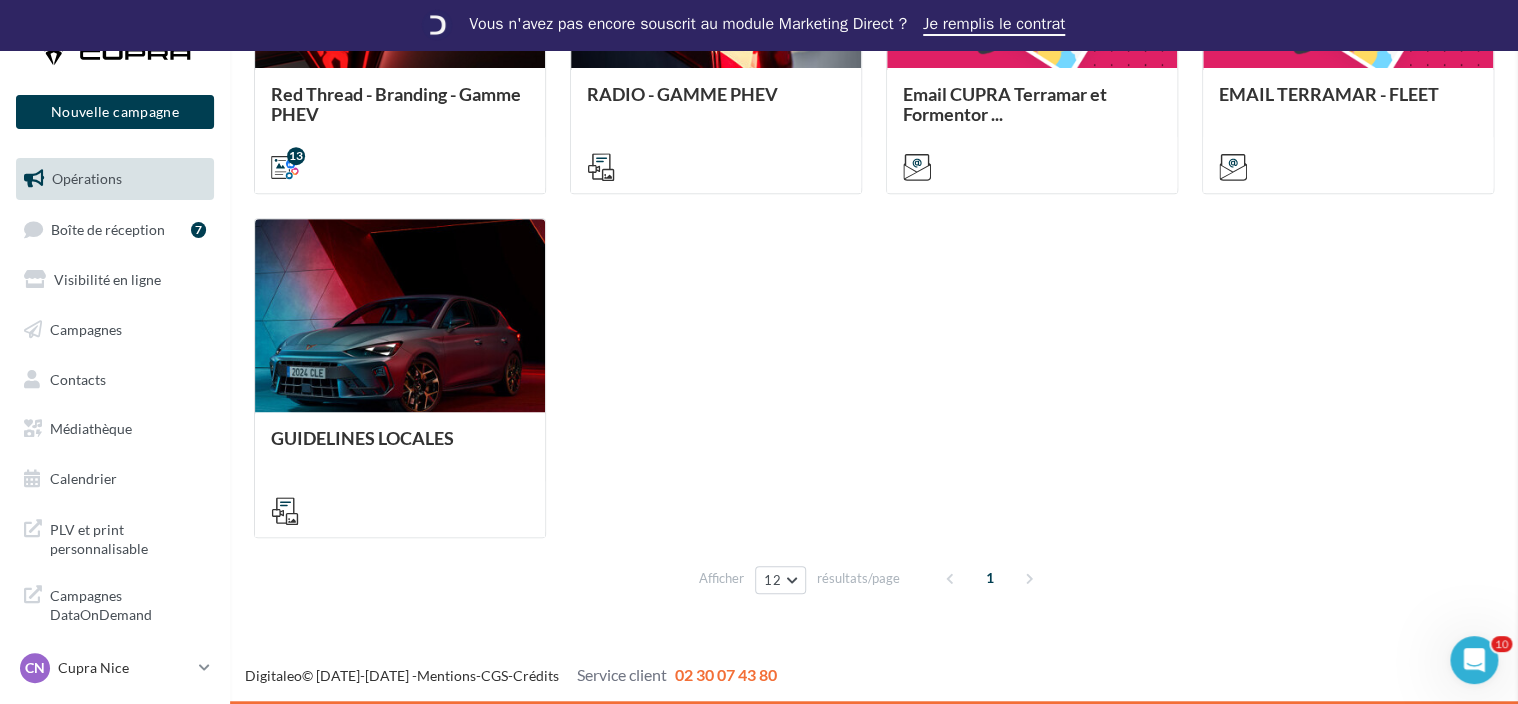 click at bounding box center [2277, 352] 